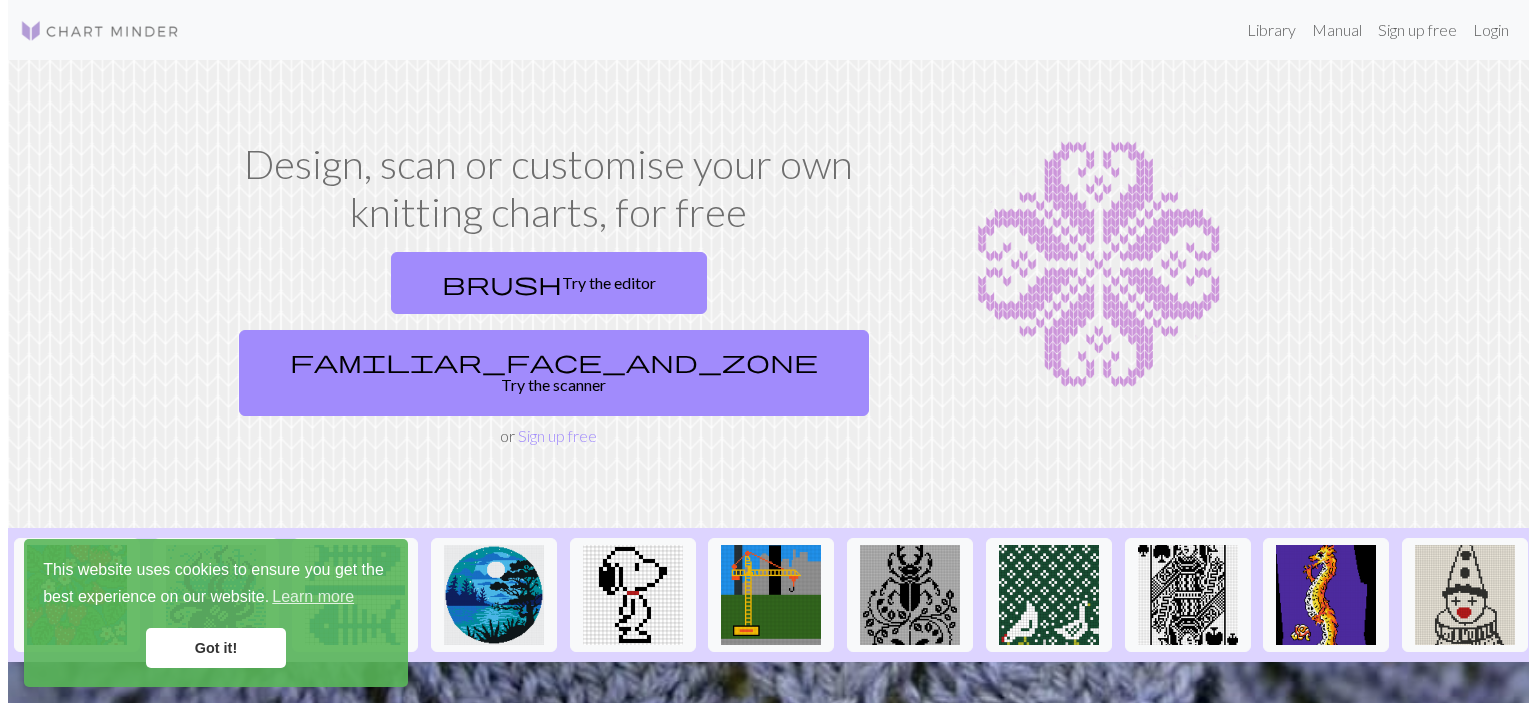 scroll, scrollTop: 0, scrollLeft: 0, axis: both 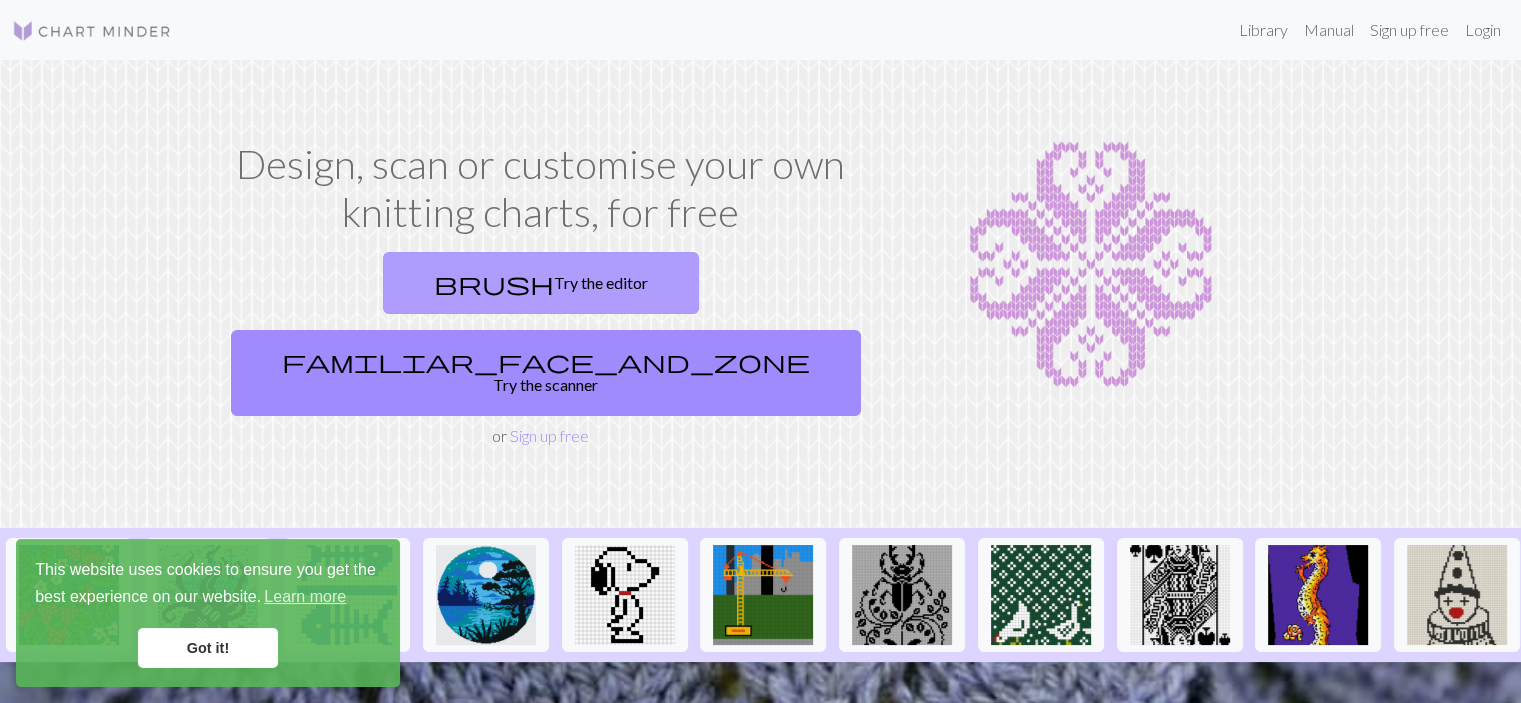 click on "brush  Try the editor" at bounding box center [541, 283] 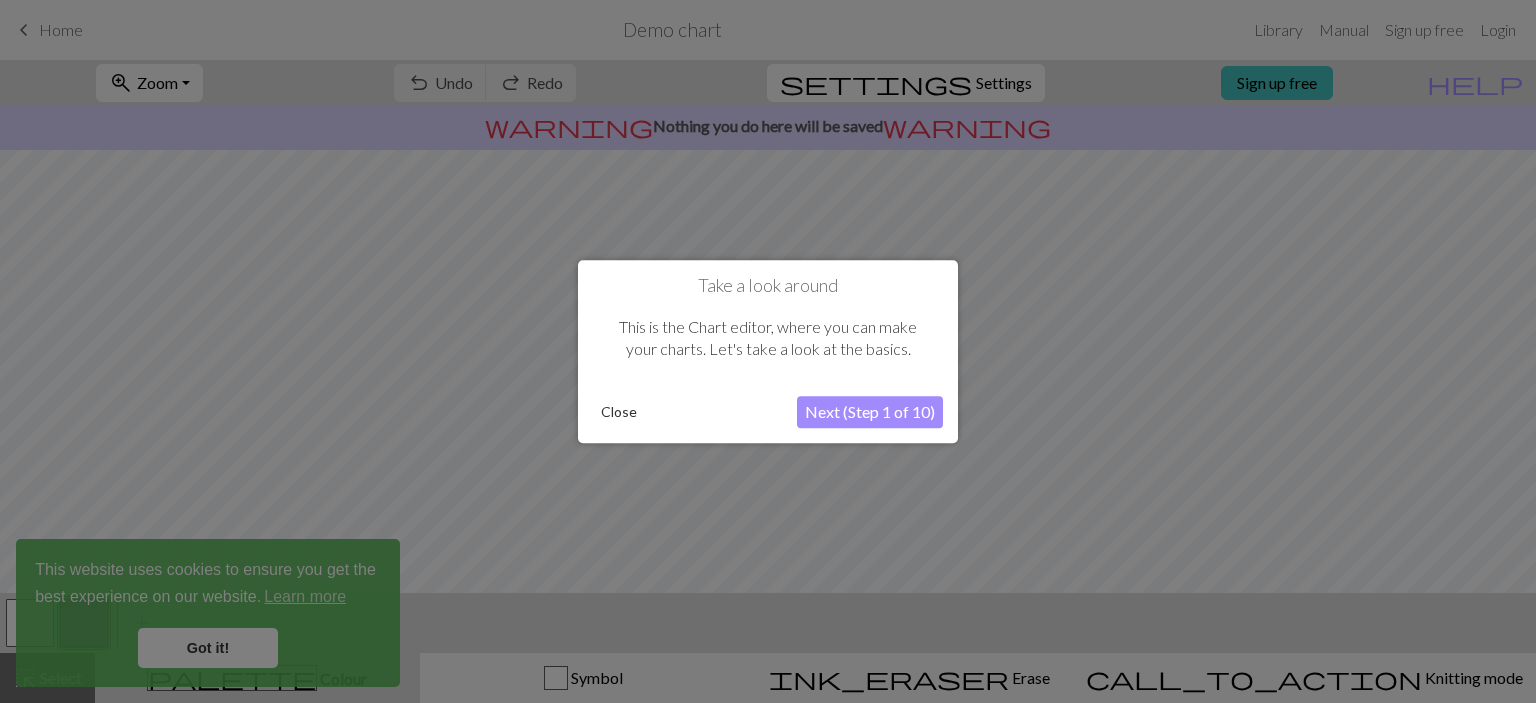 click on "Close" at bounding box center (619, 412) 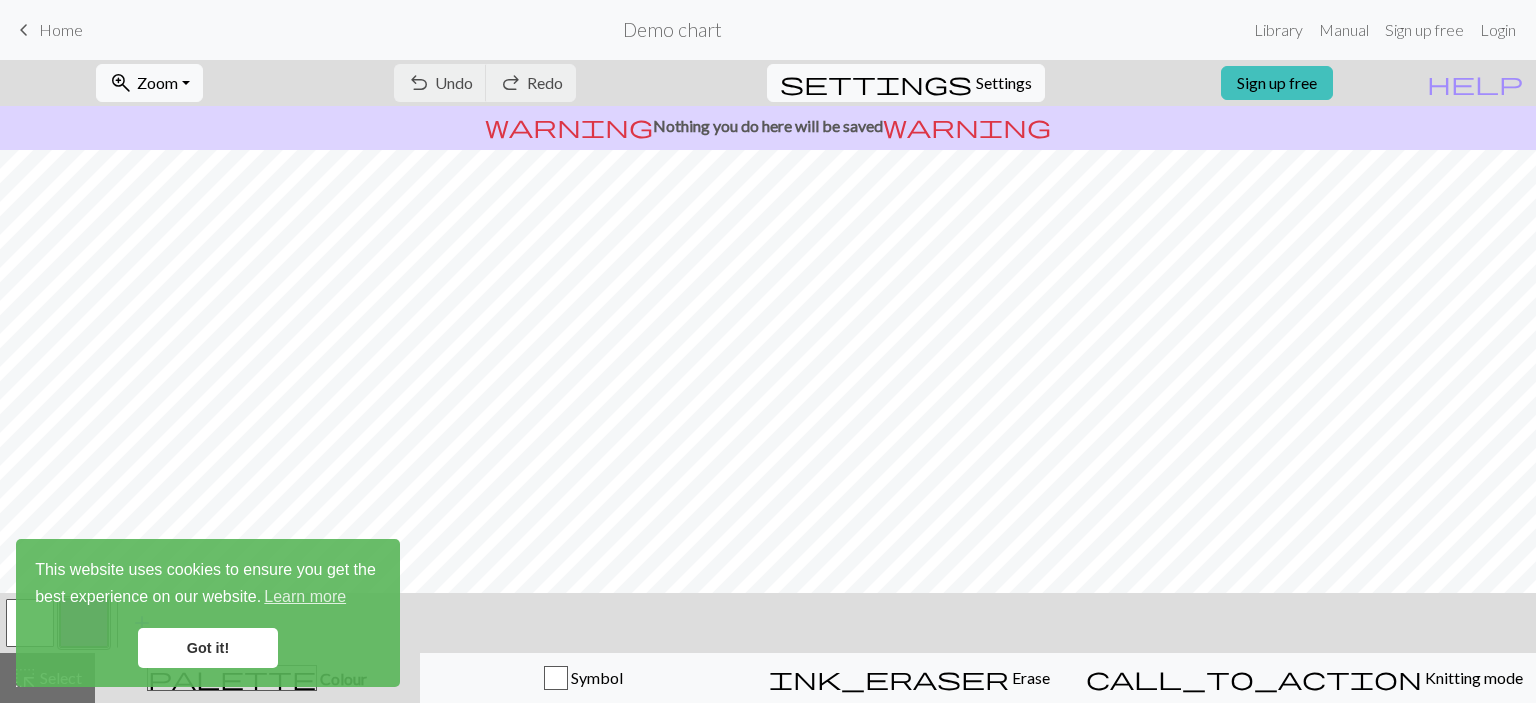 click on "Got it!" at bounding box center (208, 648) 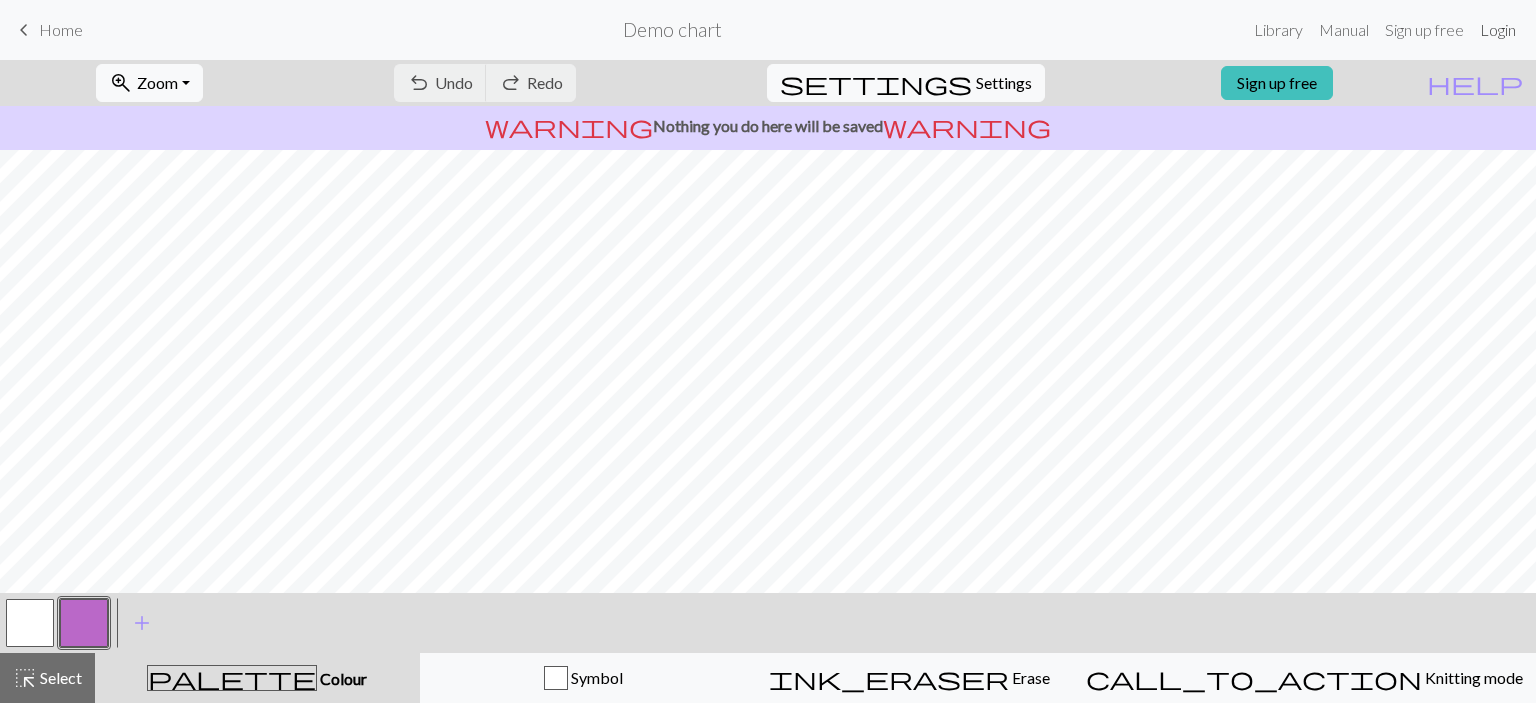 click on "Login" at bounding box center (1498, 30) 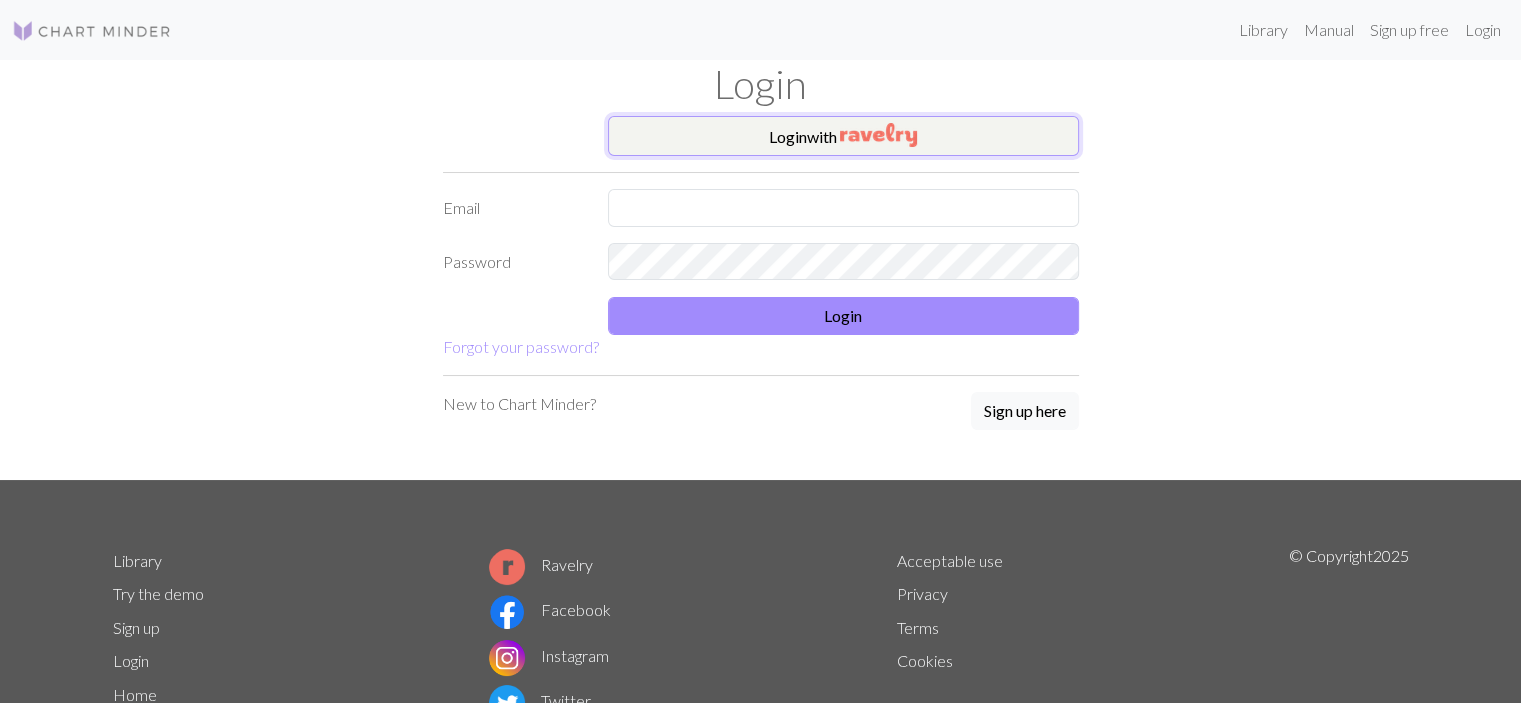 click at bounding box center [878, 135] 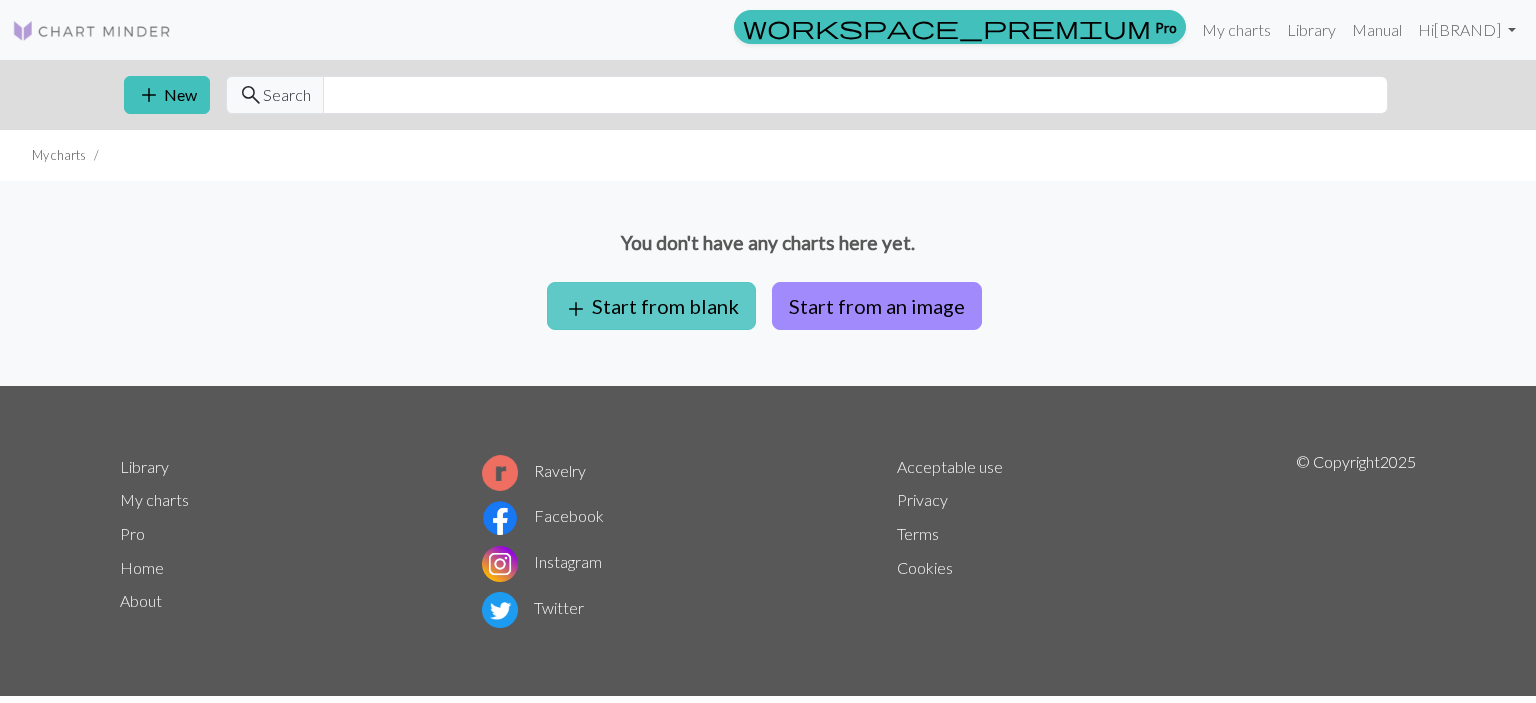 click on "add   Start from blank" at bounding box center (651, 306) 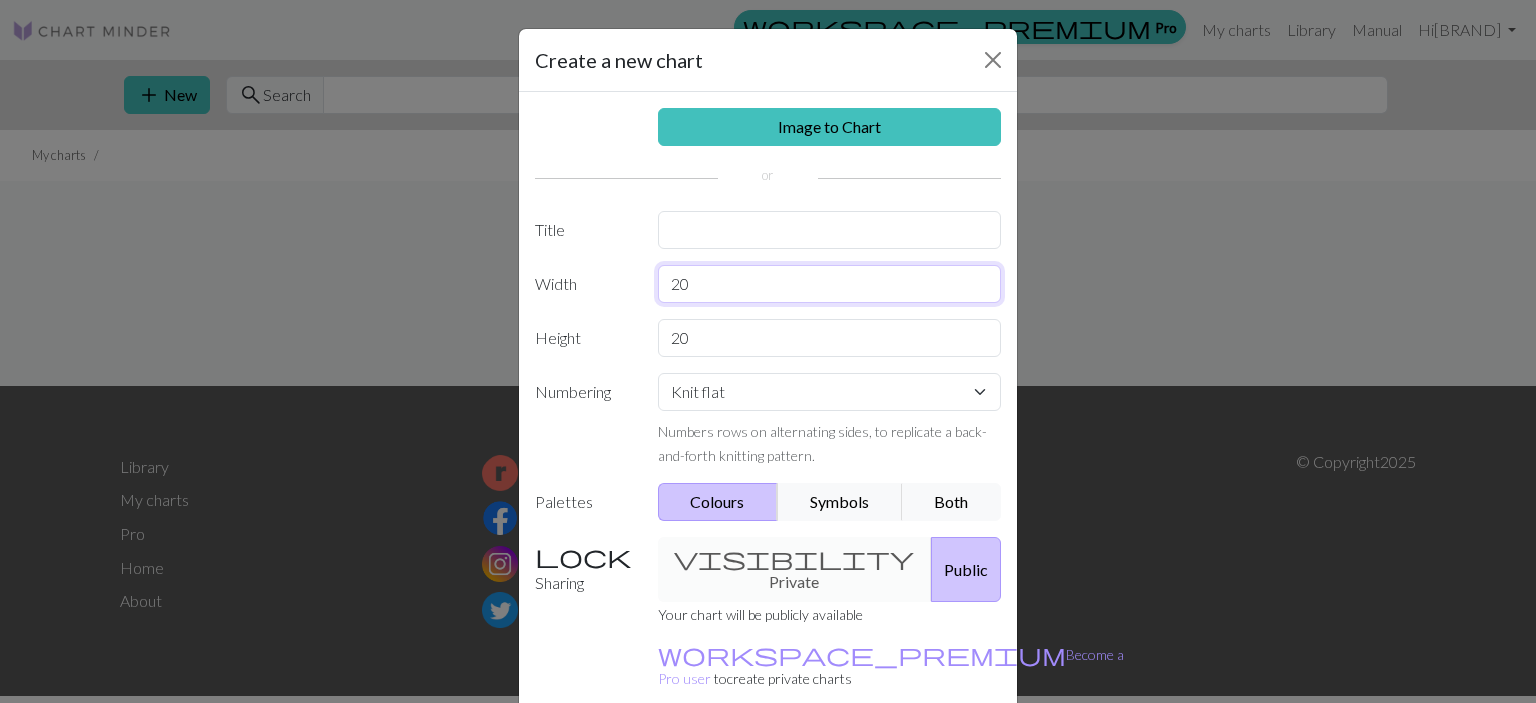 click on "20" at bounding box center [830, 284] 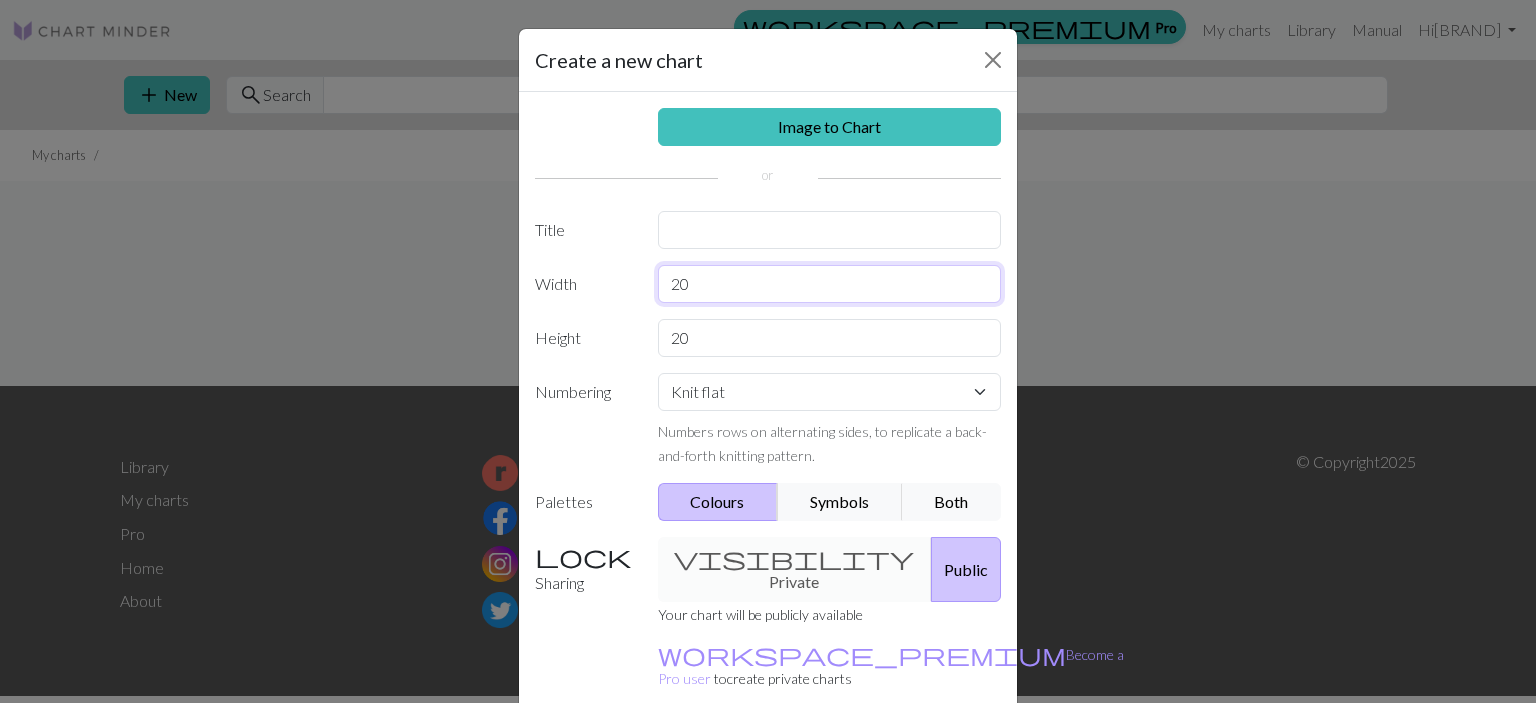 type on "2" 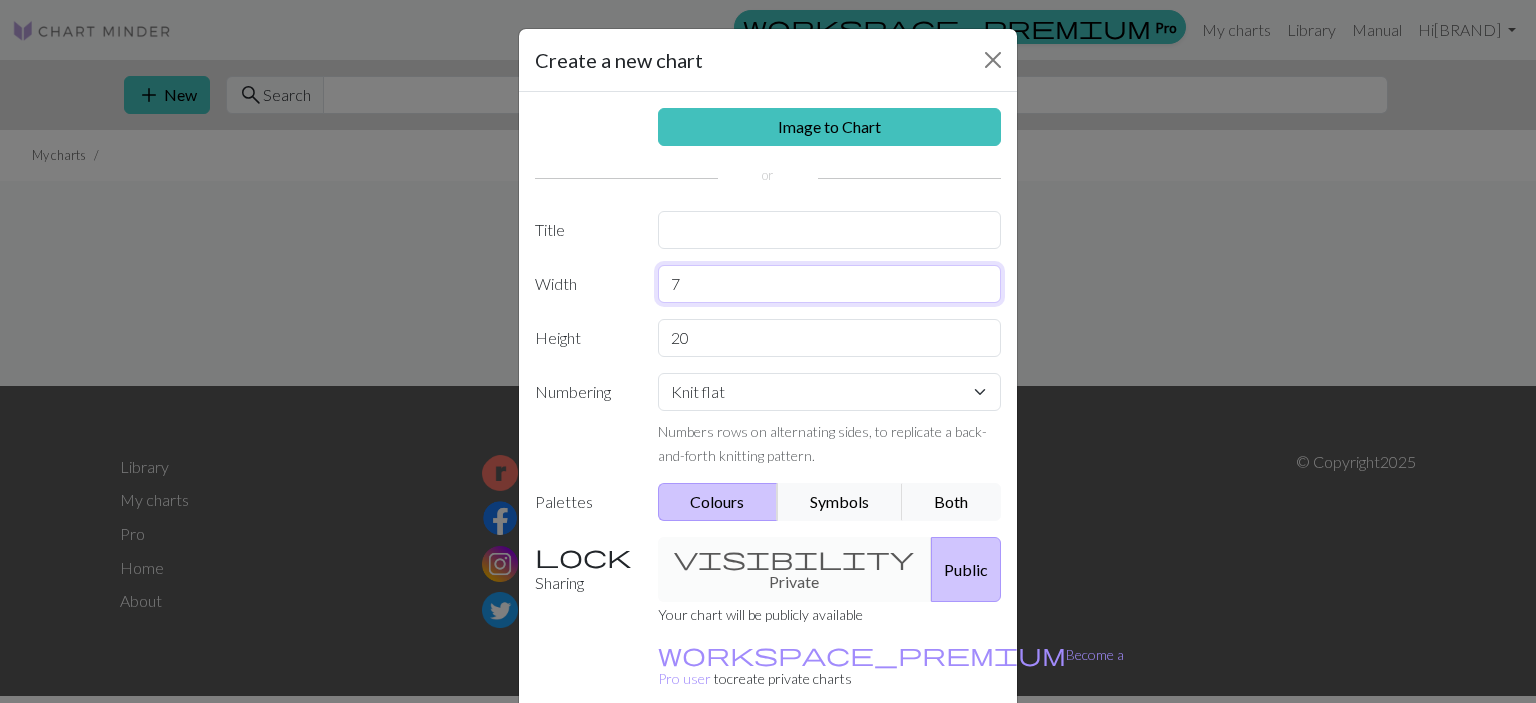 type on "7" 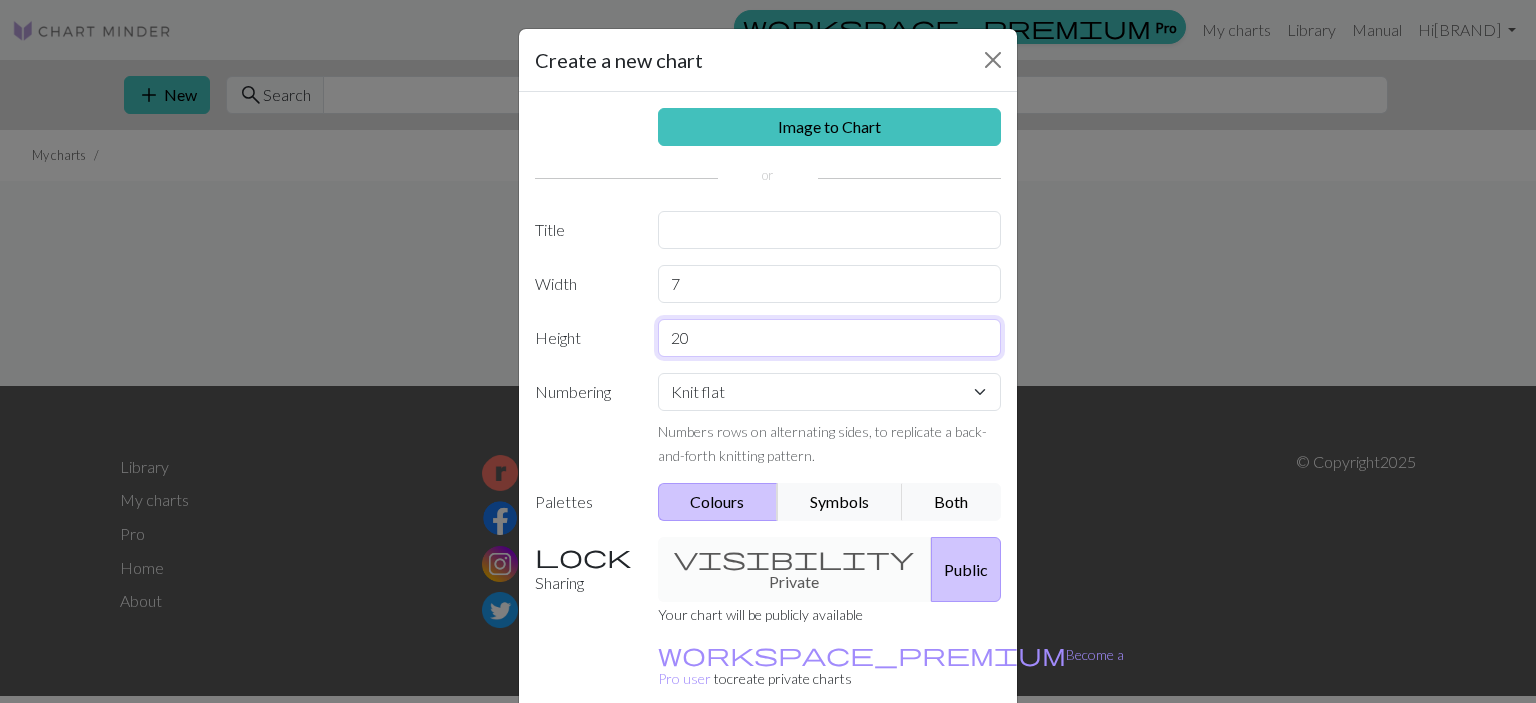 click on "20" at bounding box center (830, 338) 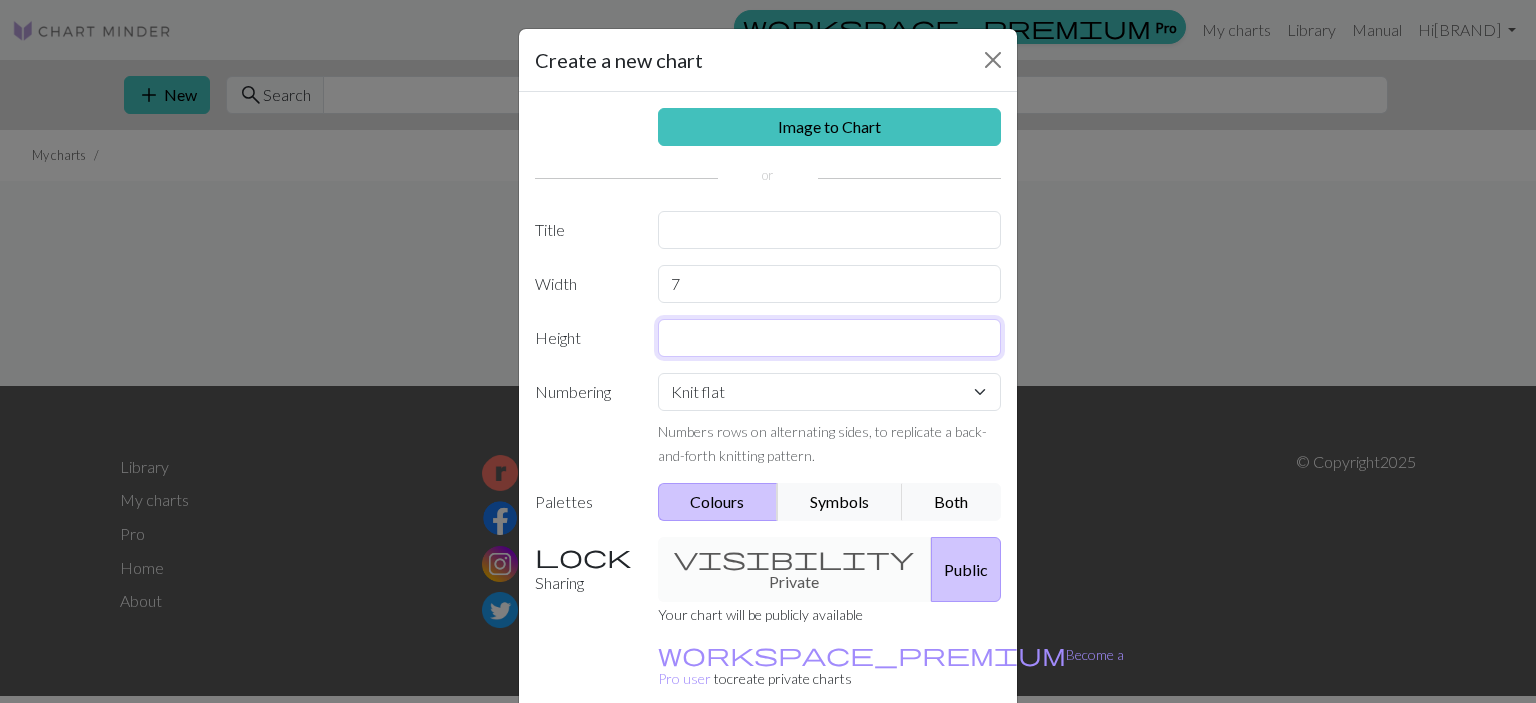 type on "8" 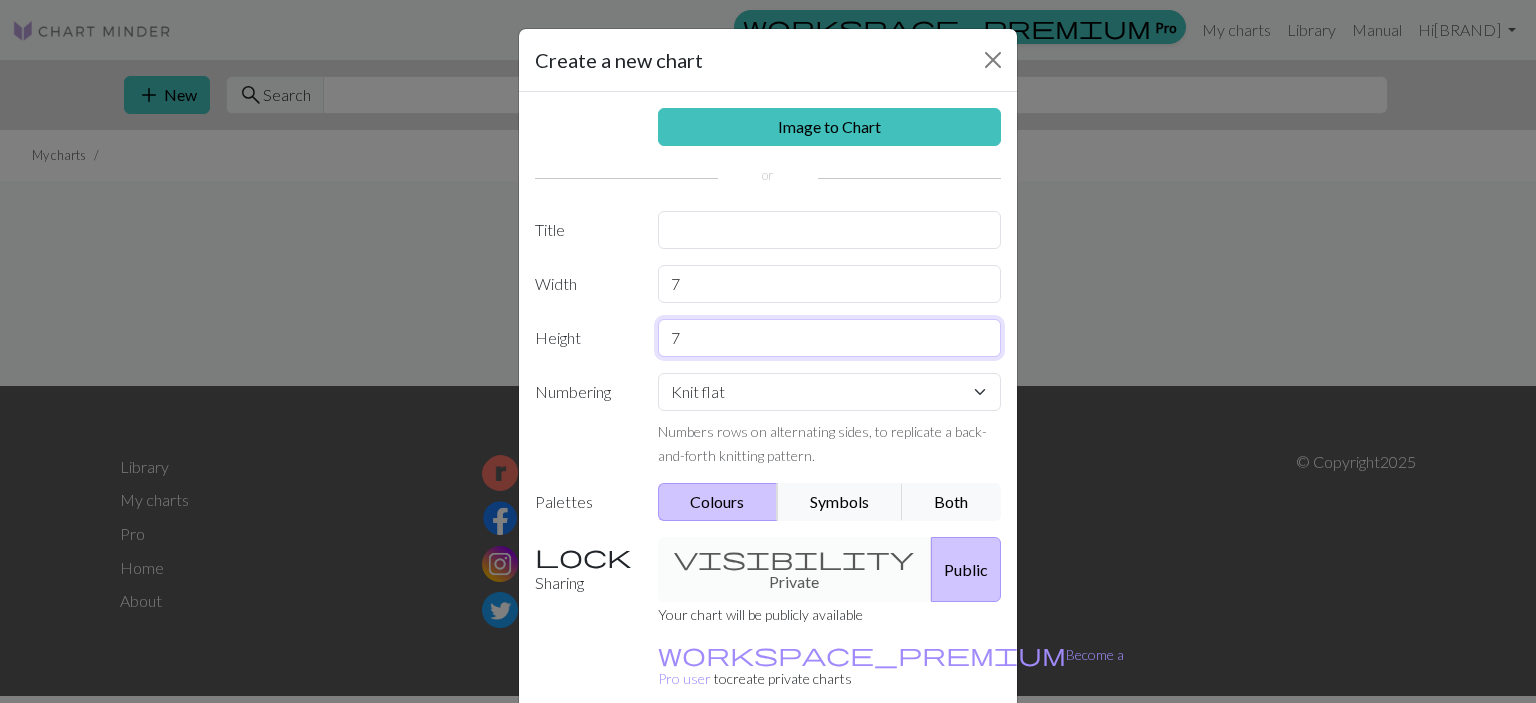 type on "7" 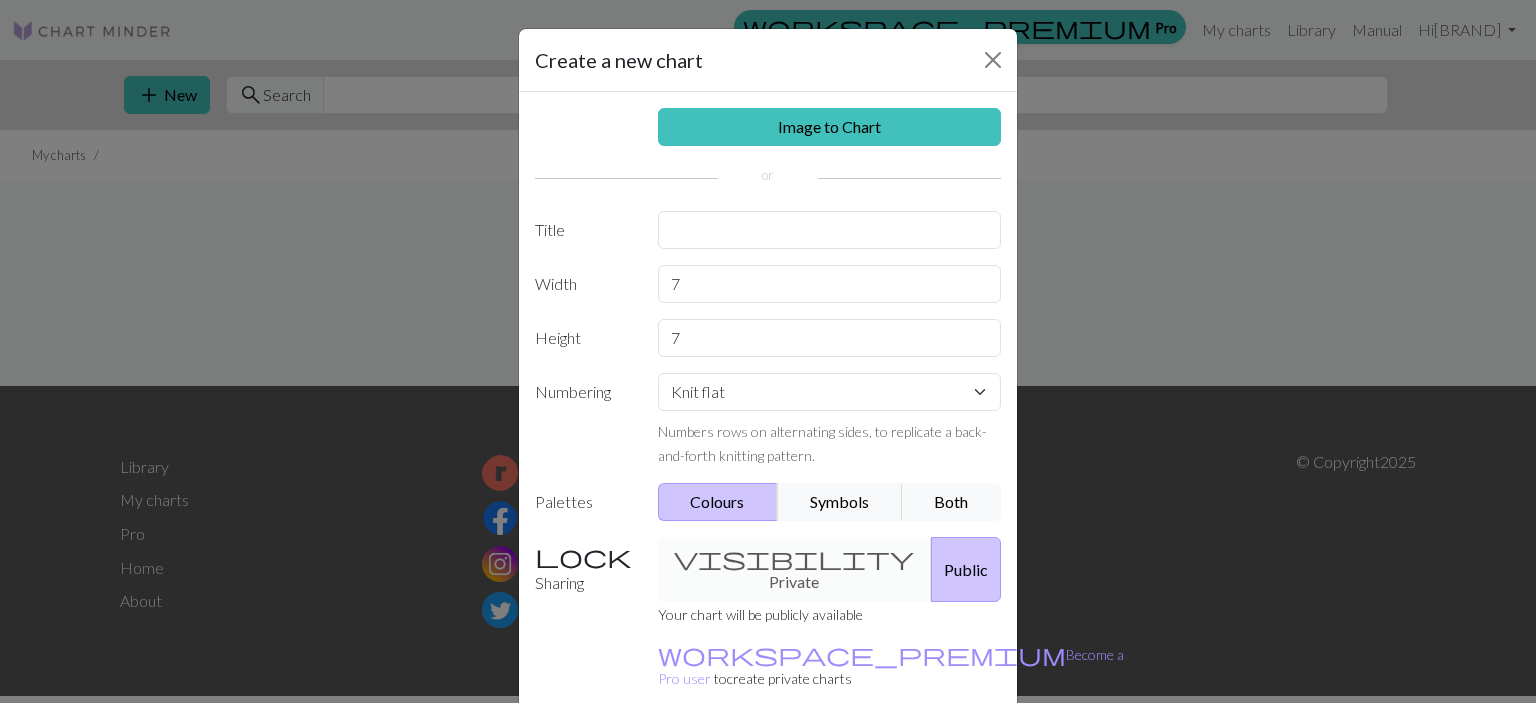 click on "Public" at bounding box center (966, 569) 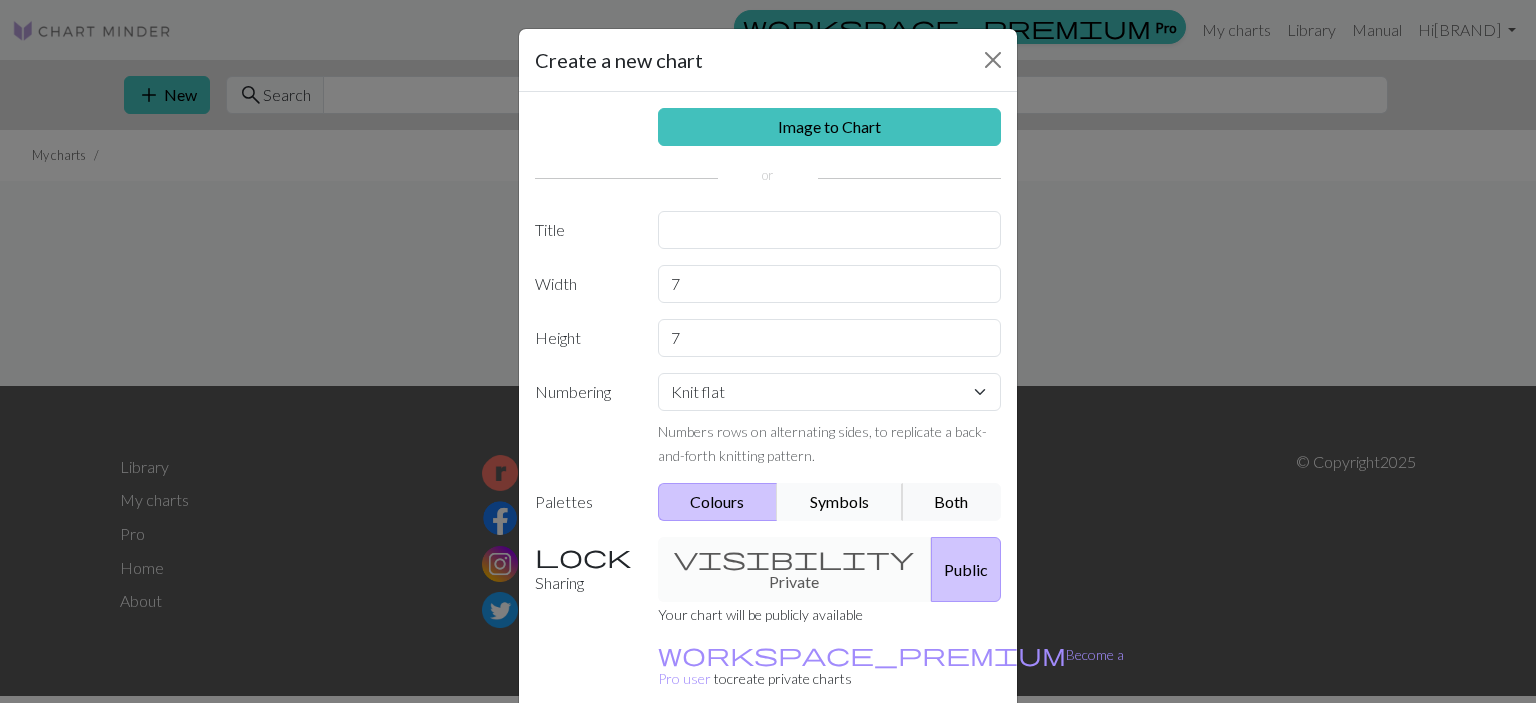 click on "Symbols" at bounding box center [840, 502] 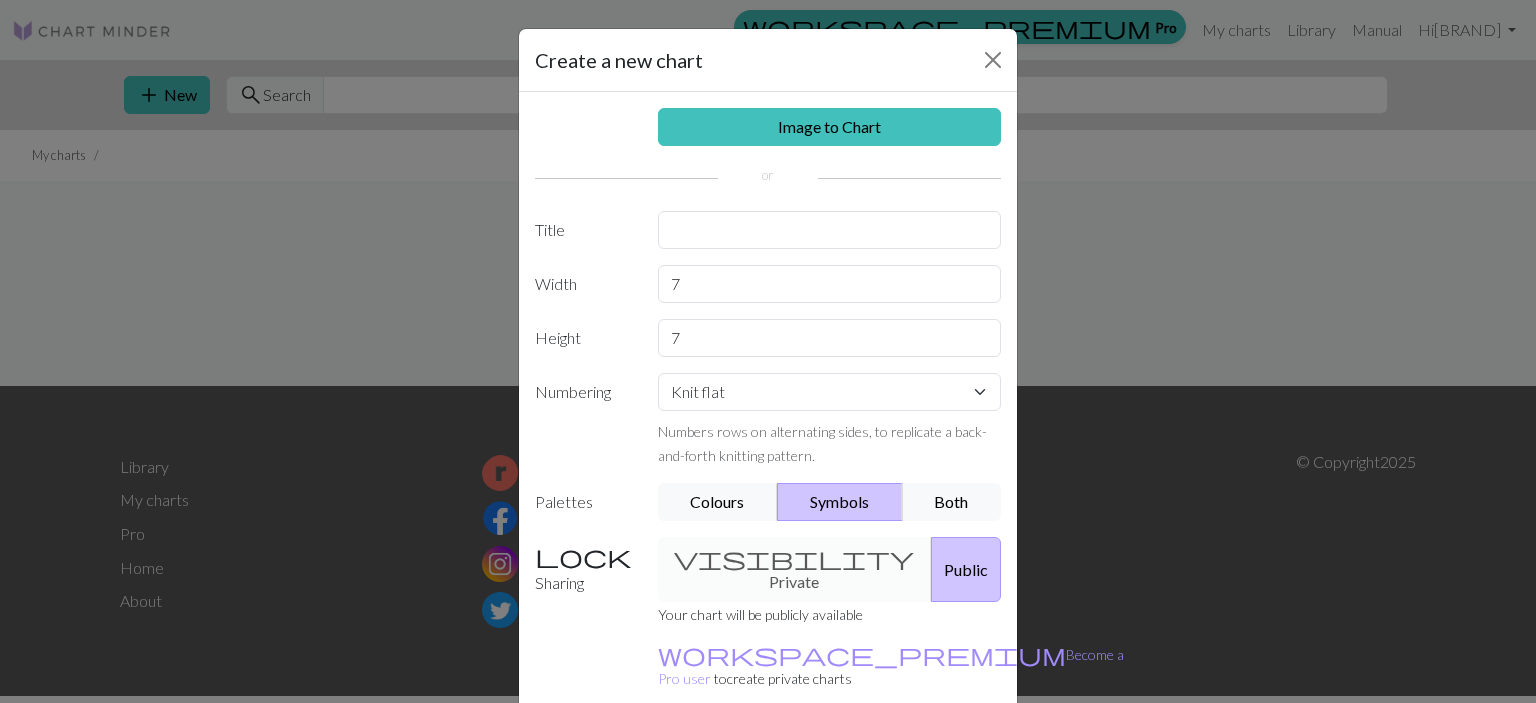 click on "Public" at bounding box center [966, 569] 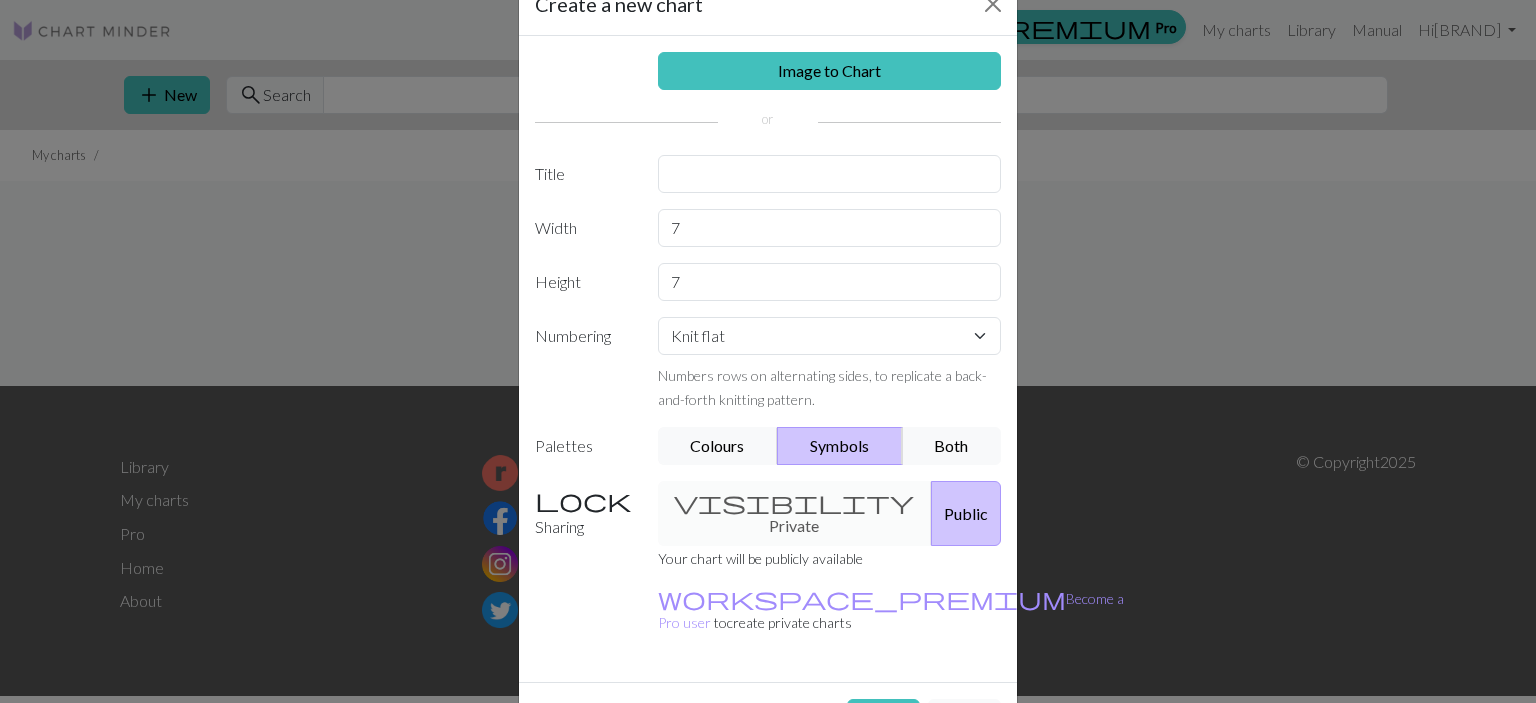scroll, scrollTop: 84, scrollLeft: 0, axis: vertical 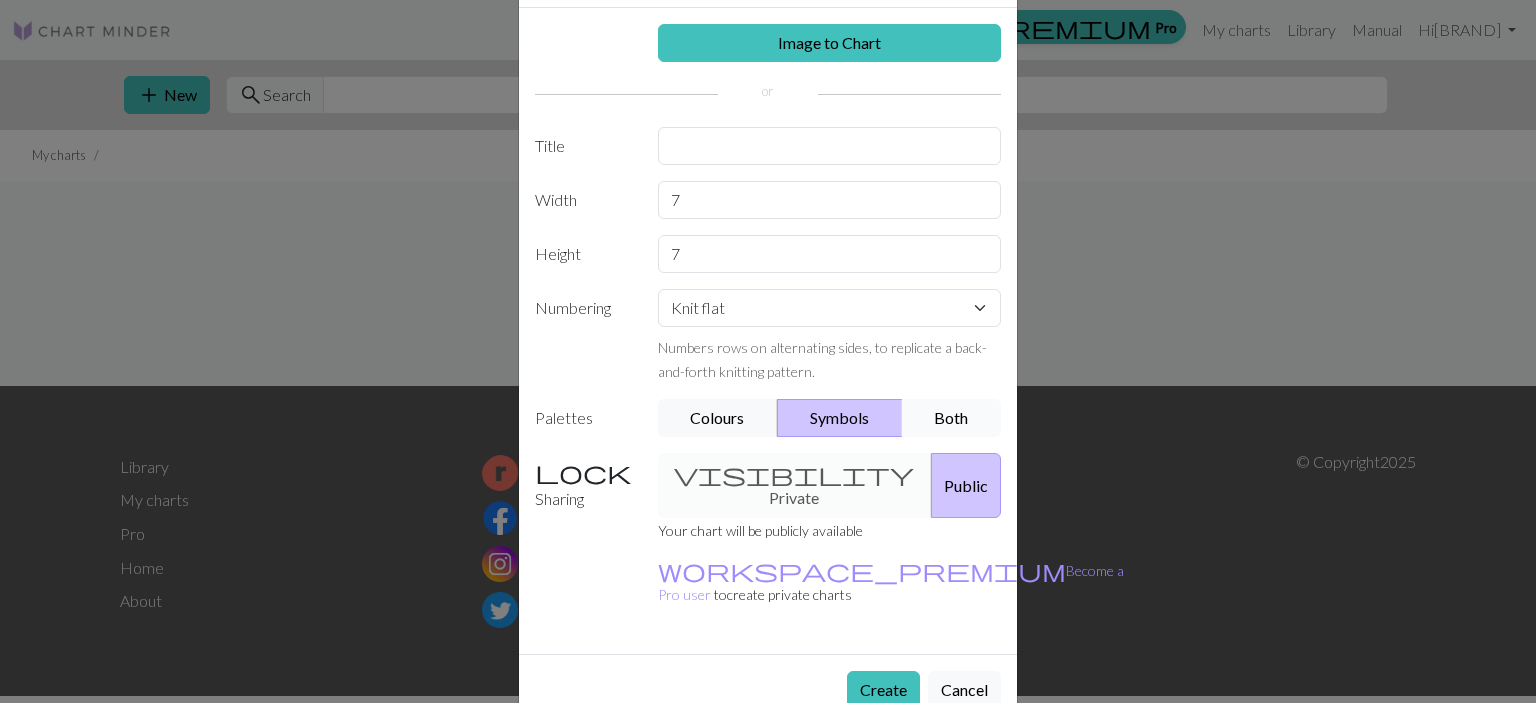 click on "Both" at bounding box center [952, 418] 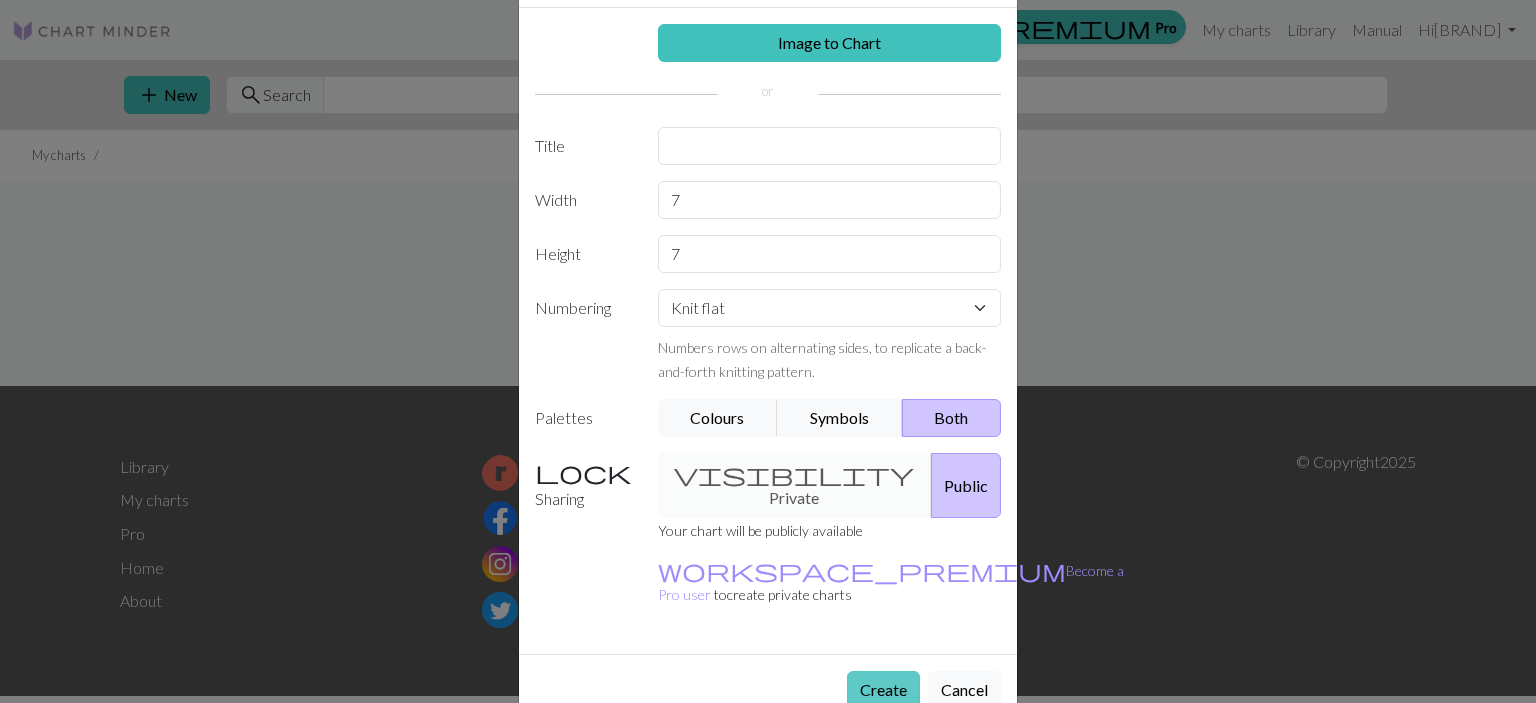 click on "Create" at bounding box center (883, 690) 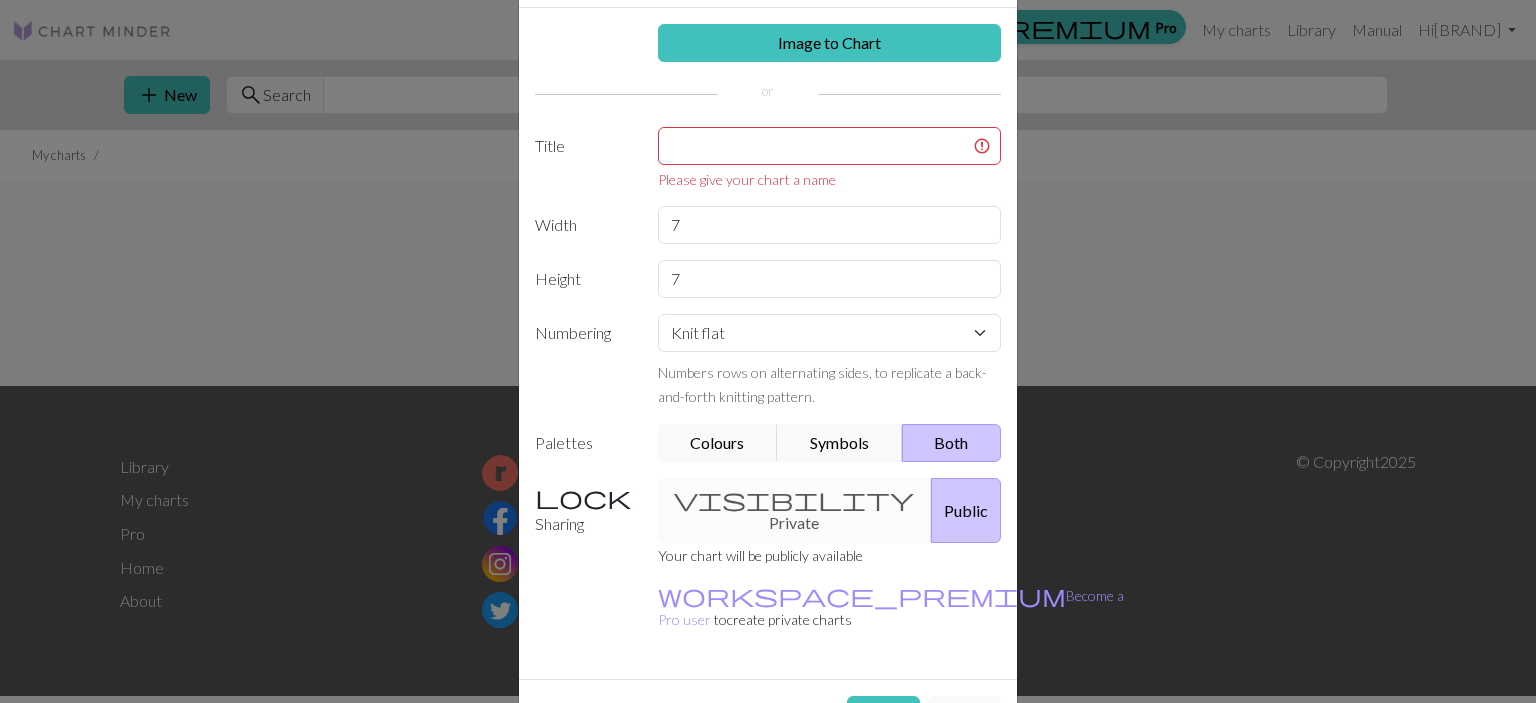 click on "Image to Chart Title Please give your chart a name Width 7 Height 7 Numbering Knit flat Knit in the round Lace knitting Cross stitch Numbers rows on alternating sides, to replicate a back-and-forth knitting pattern. Palettes Colours Symbols Both Sharing visibility  Private Public Your chart will be publicly available workspace_premium Become a Pro user   to  create private charts" at bounding box center (768, 343) 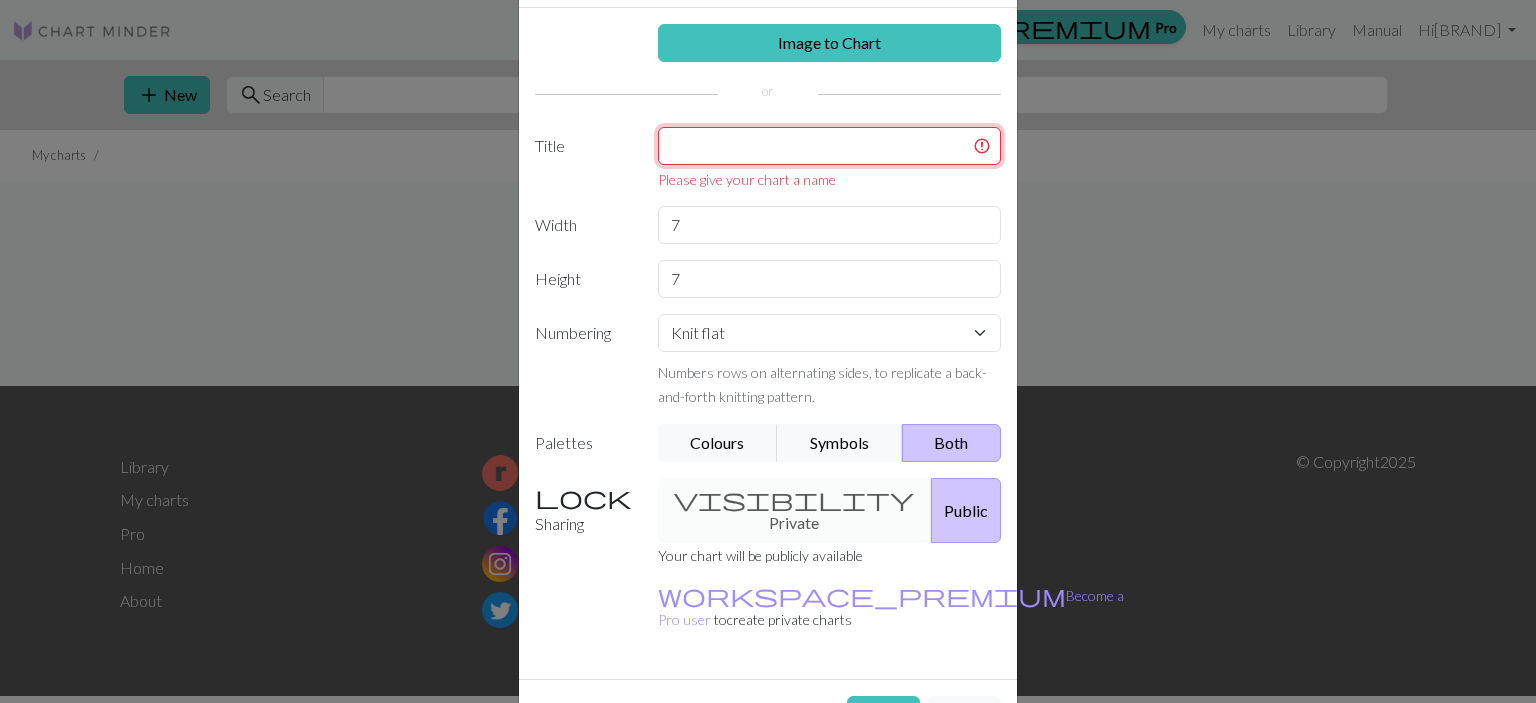 click at bounding box center (830, 146) 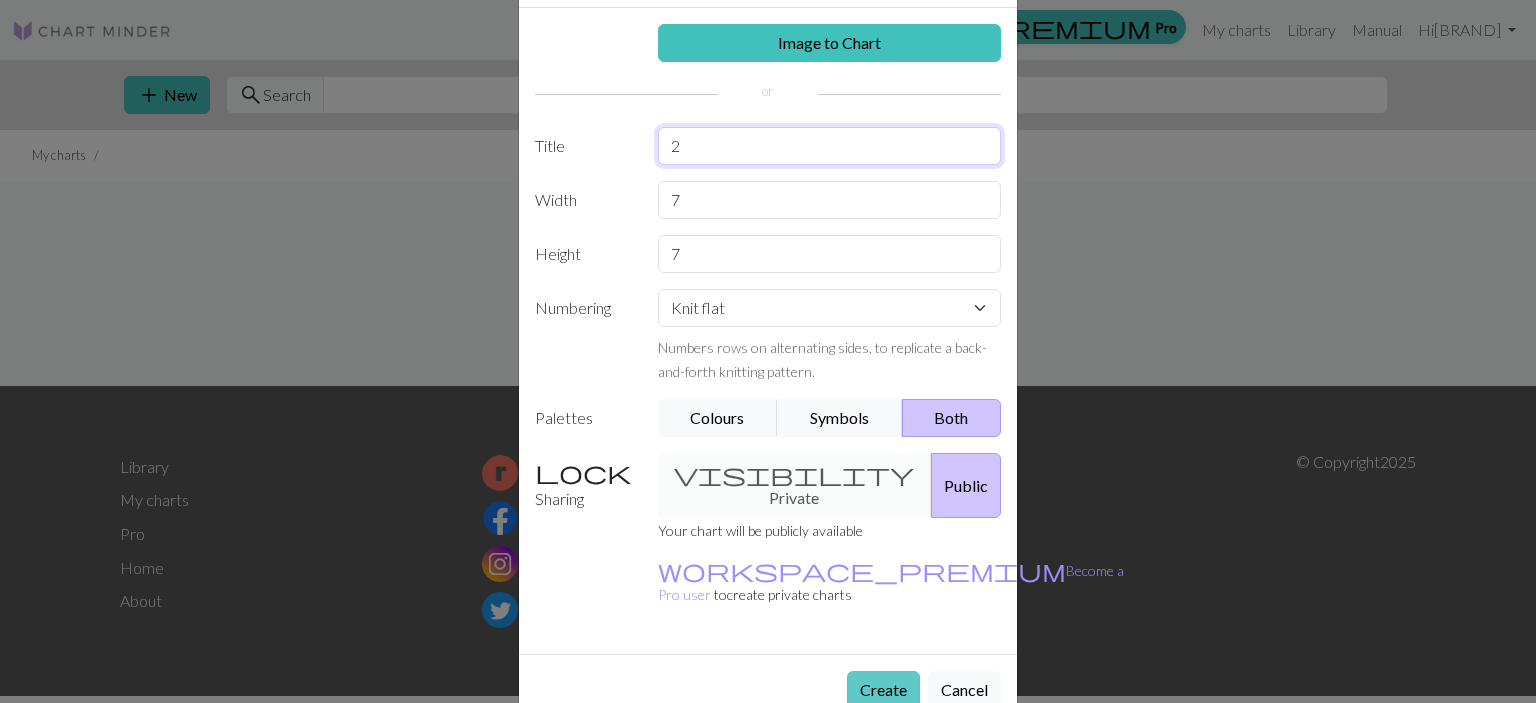 type on "2" 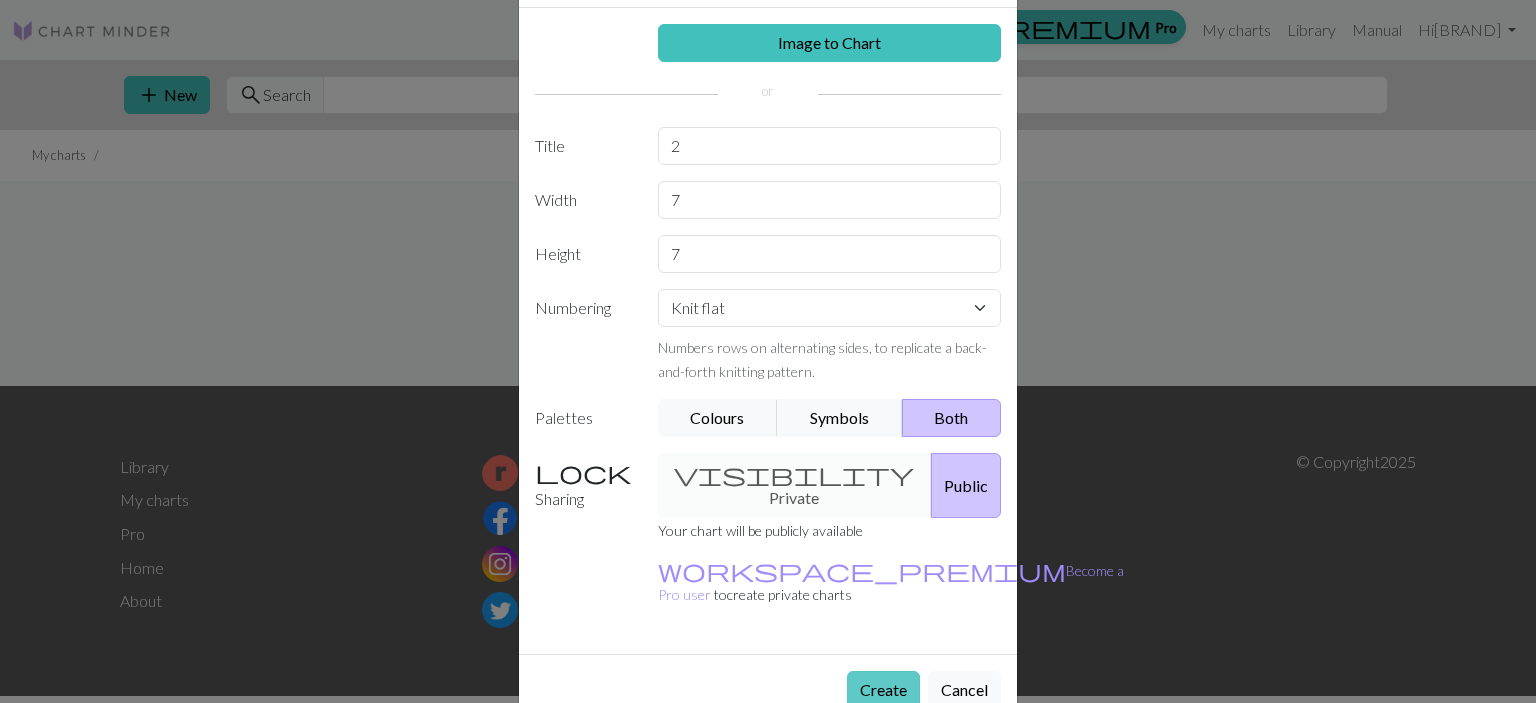 click on "Create" at bounding box center (883, 690) 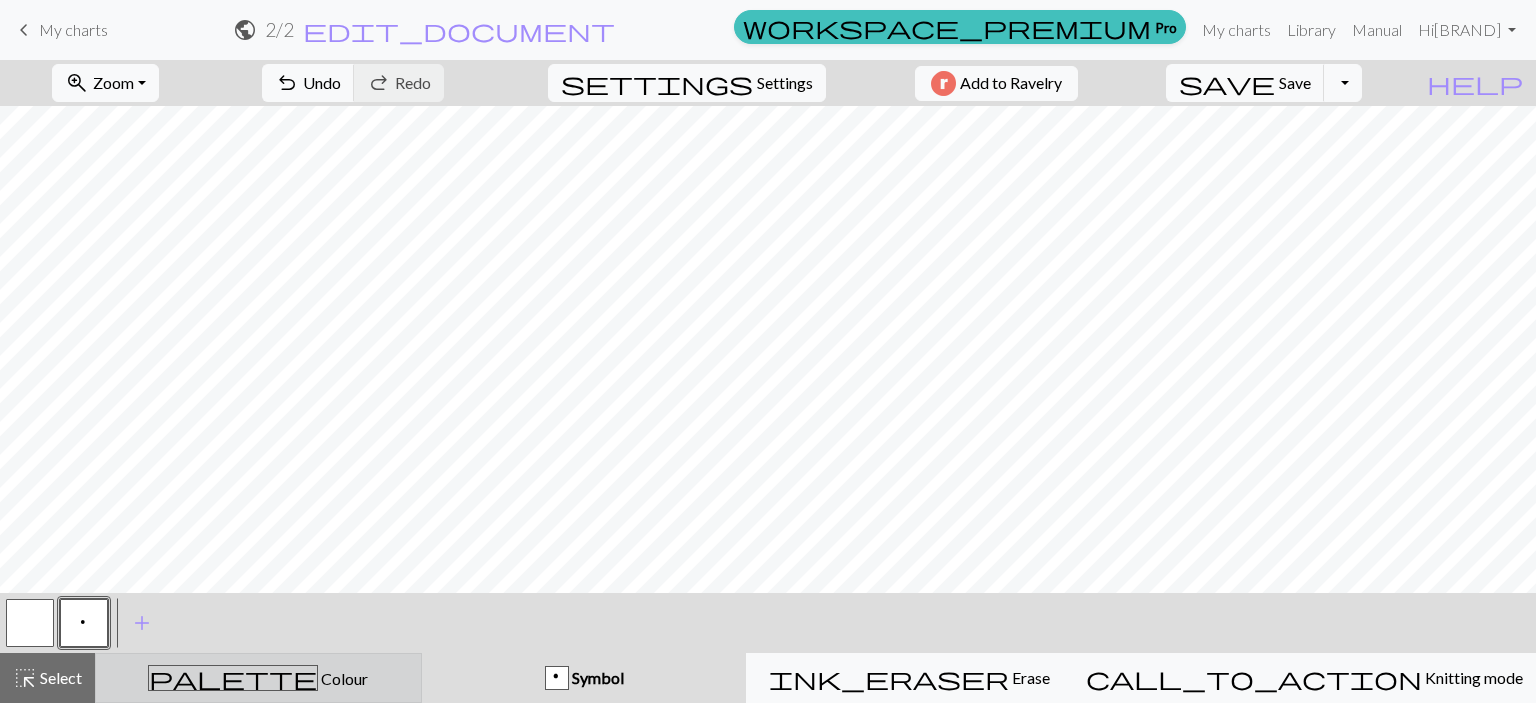 click on "palette   Colour   Colour" at bounding box center [258, 678] 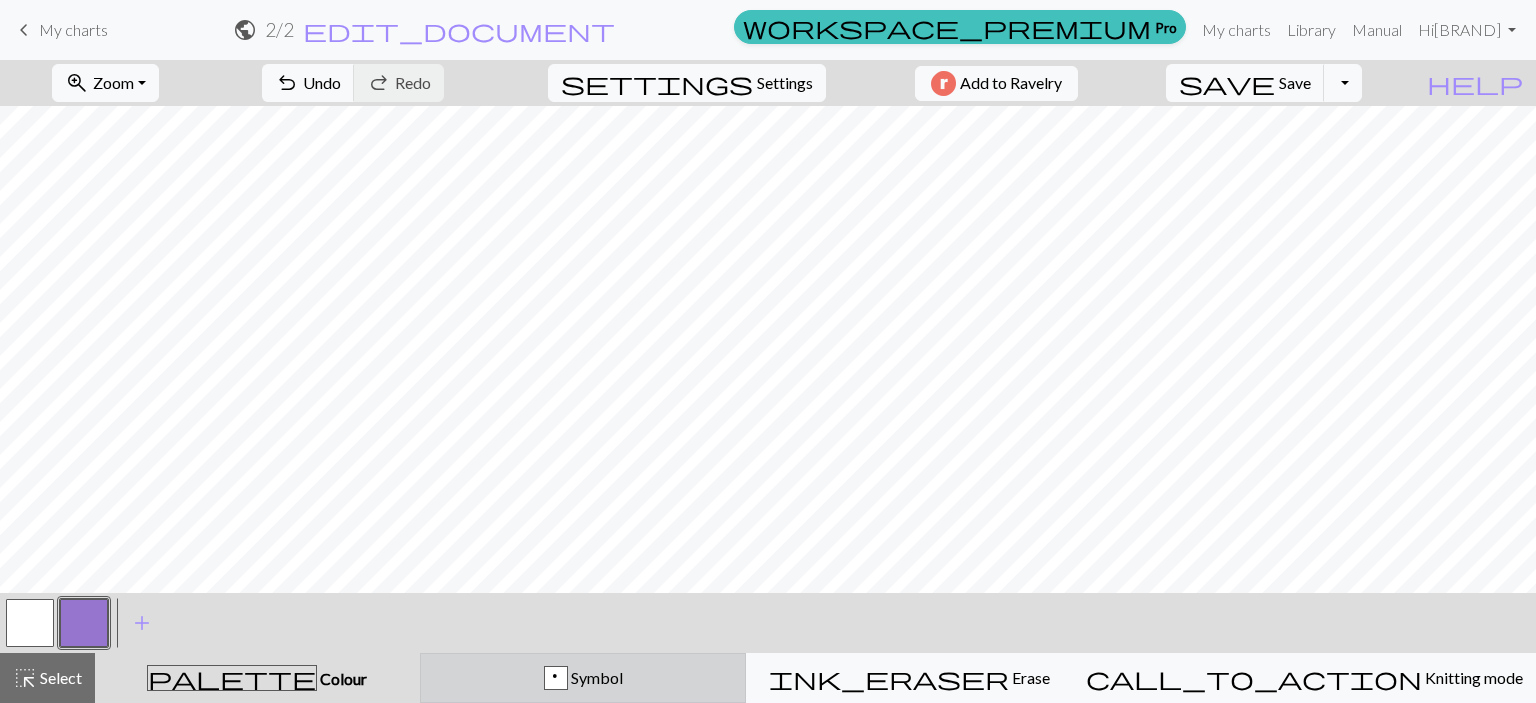 click on "Symbol" at bounding box center [595, 677] 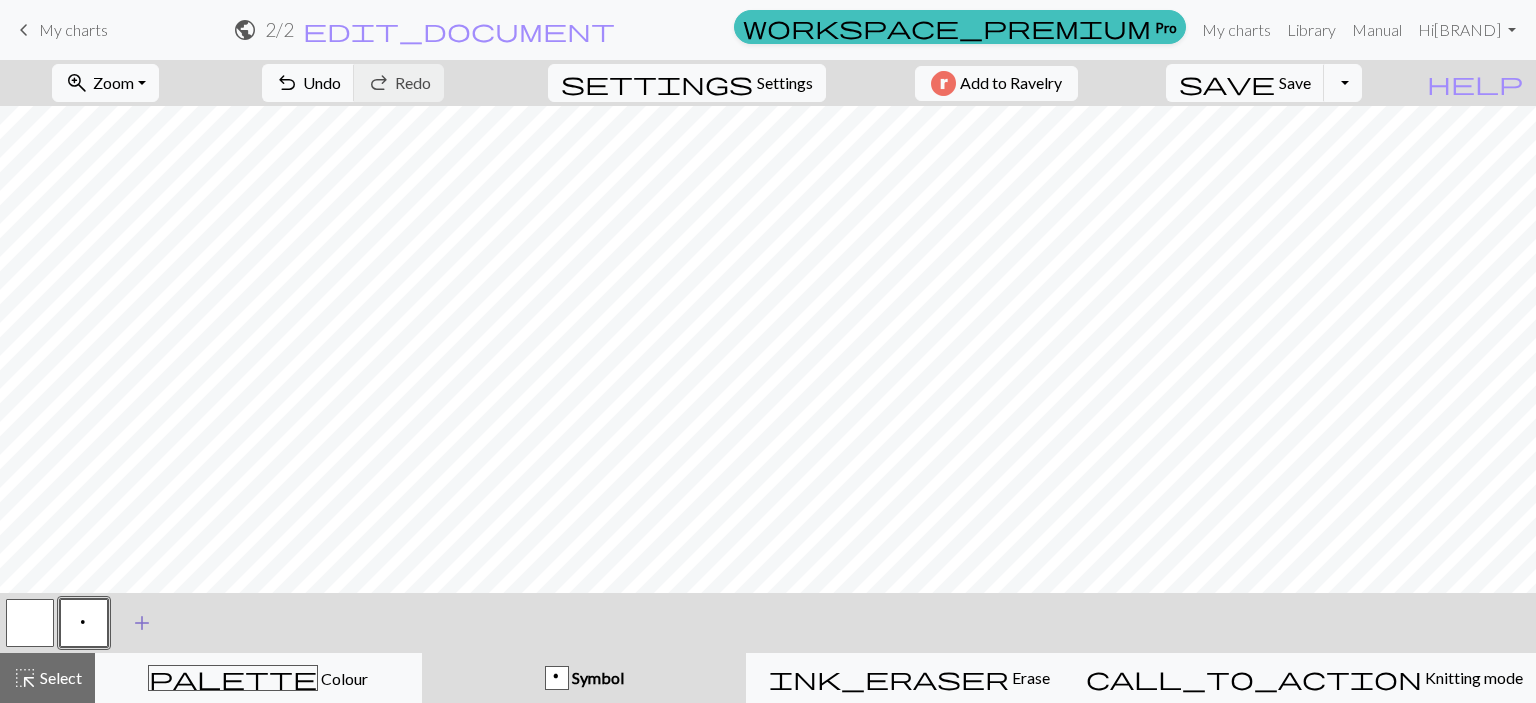 click on "add" at bounding box center (142, 623) 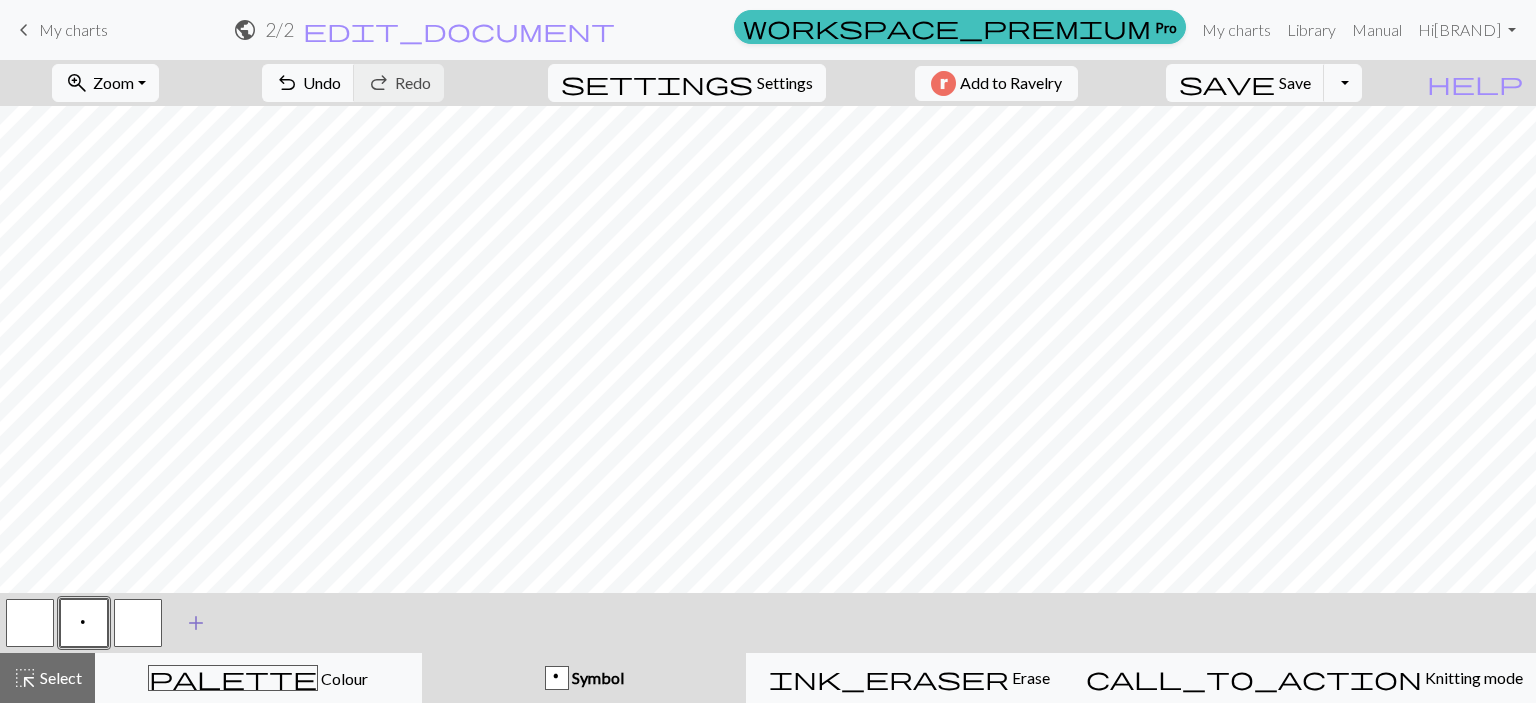 click on "add" at bounding box center [196, 623] 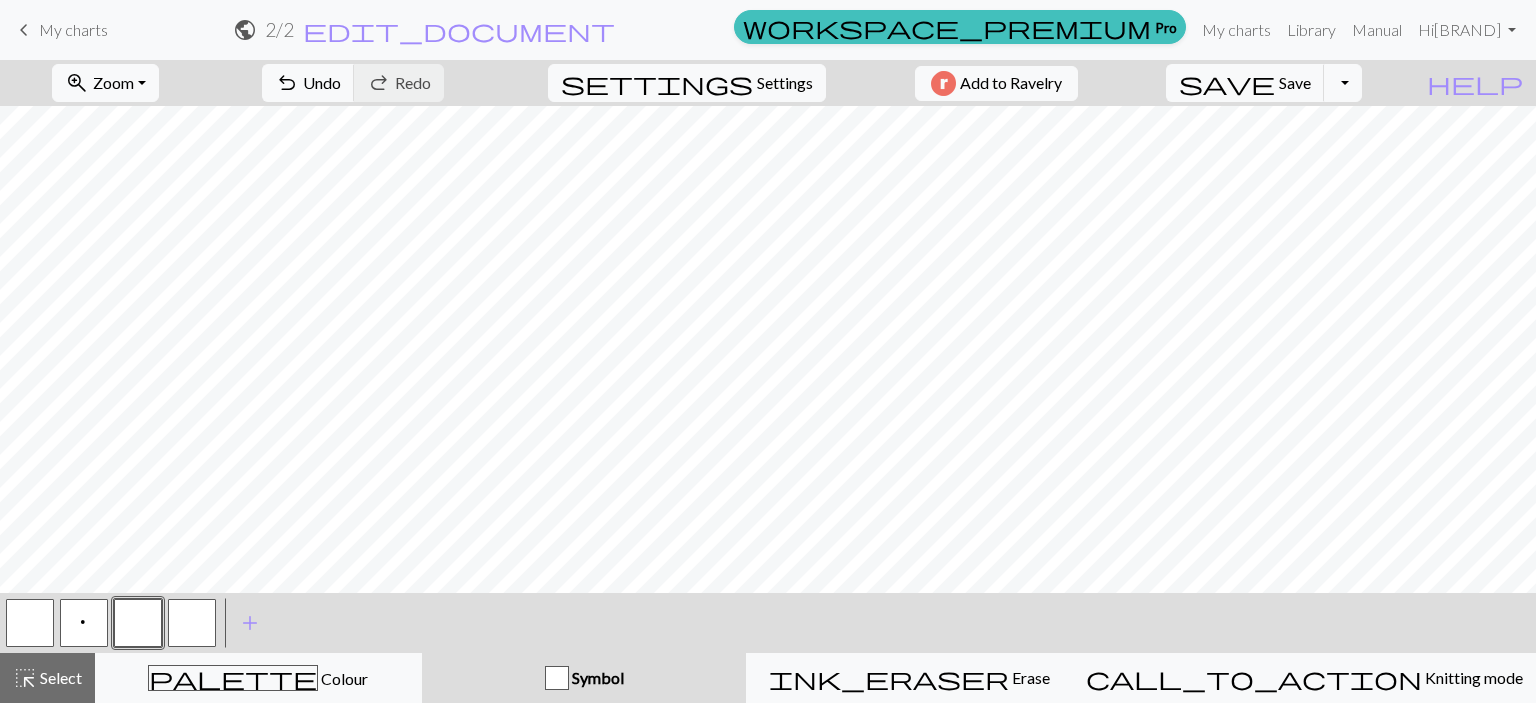 click at bounding box center [138, 623] 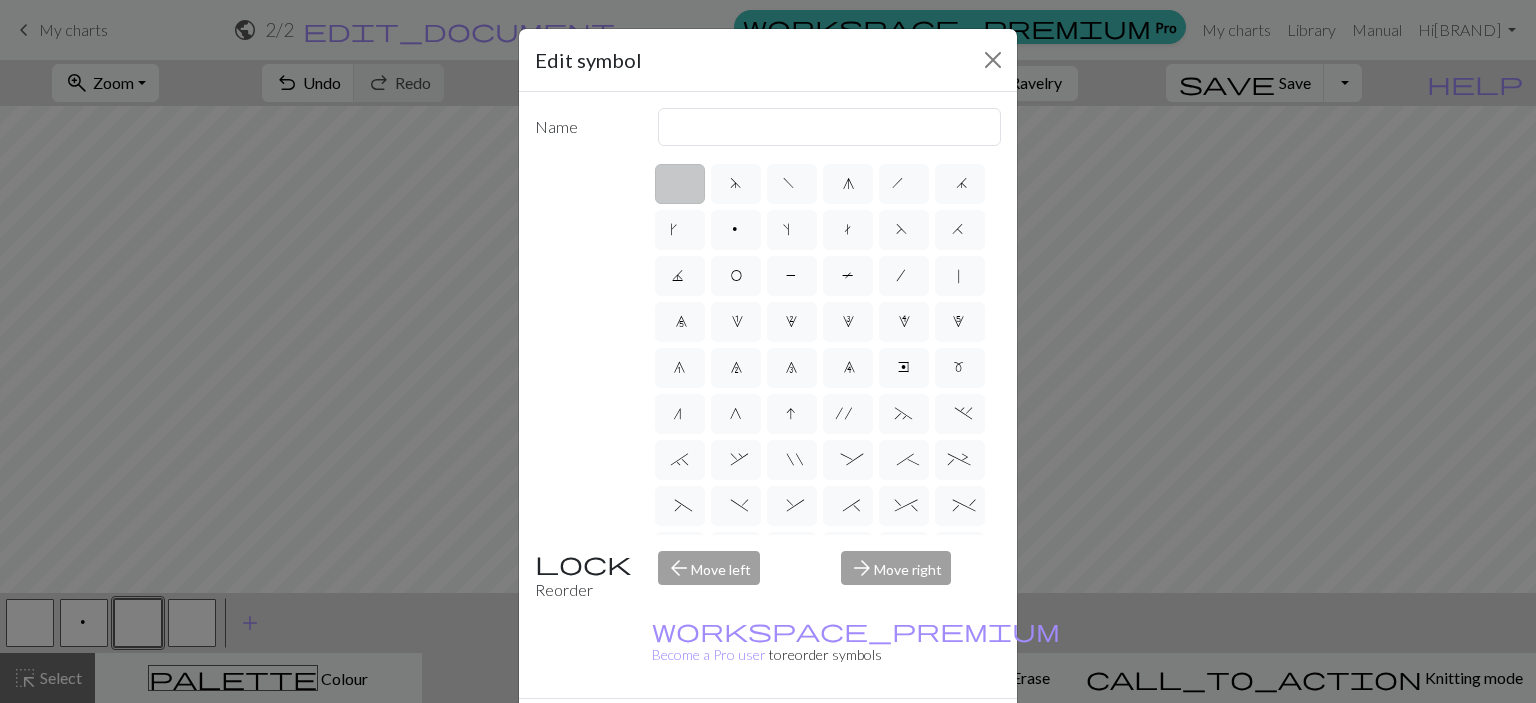 scroll, scrollTop: 0, scrollLeft: 0, axis: both 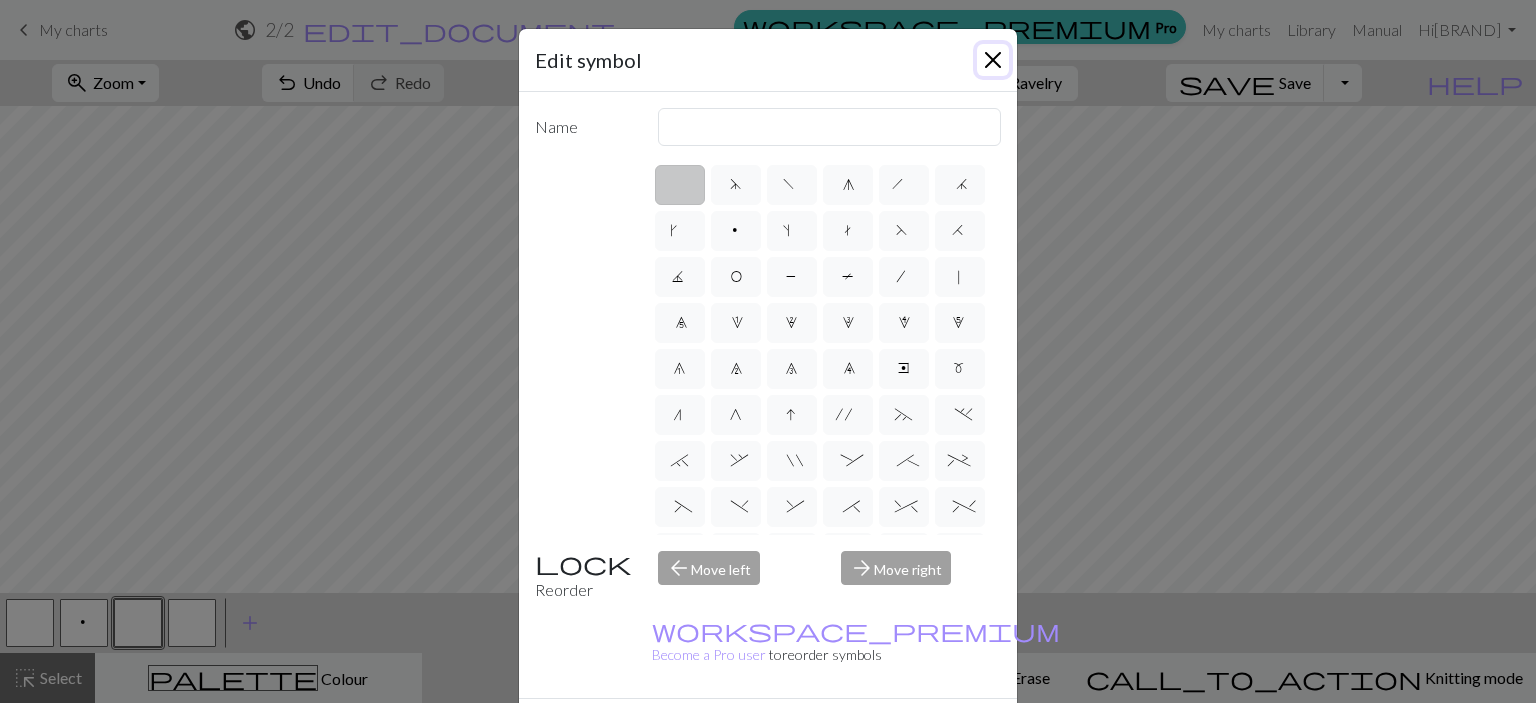 click at bounding box center [993, 60] 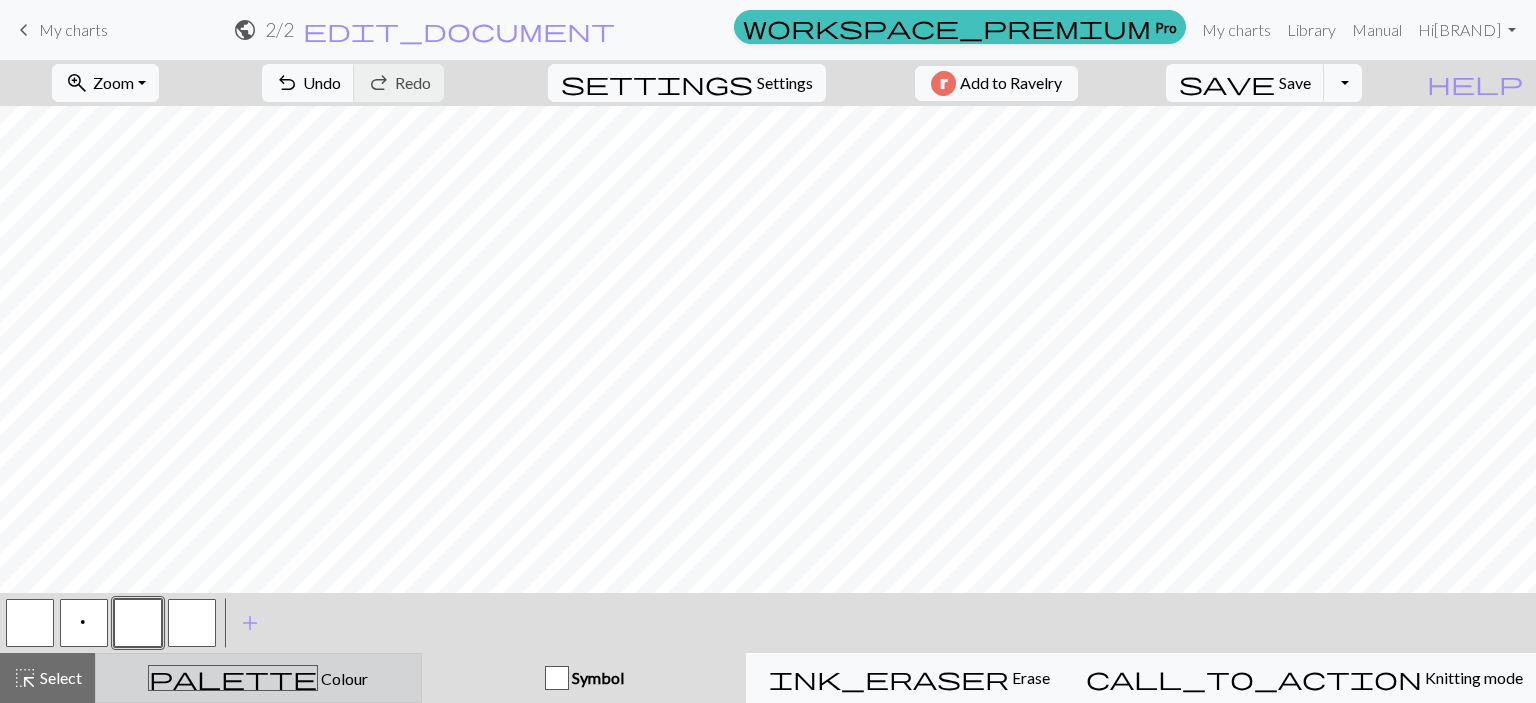 click on "palette   Colour   Colour" at bounding box center (258, 678) 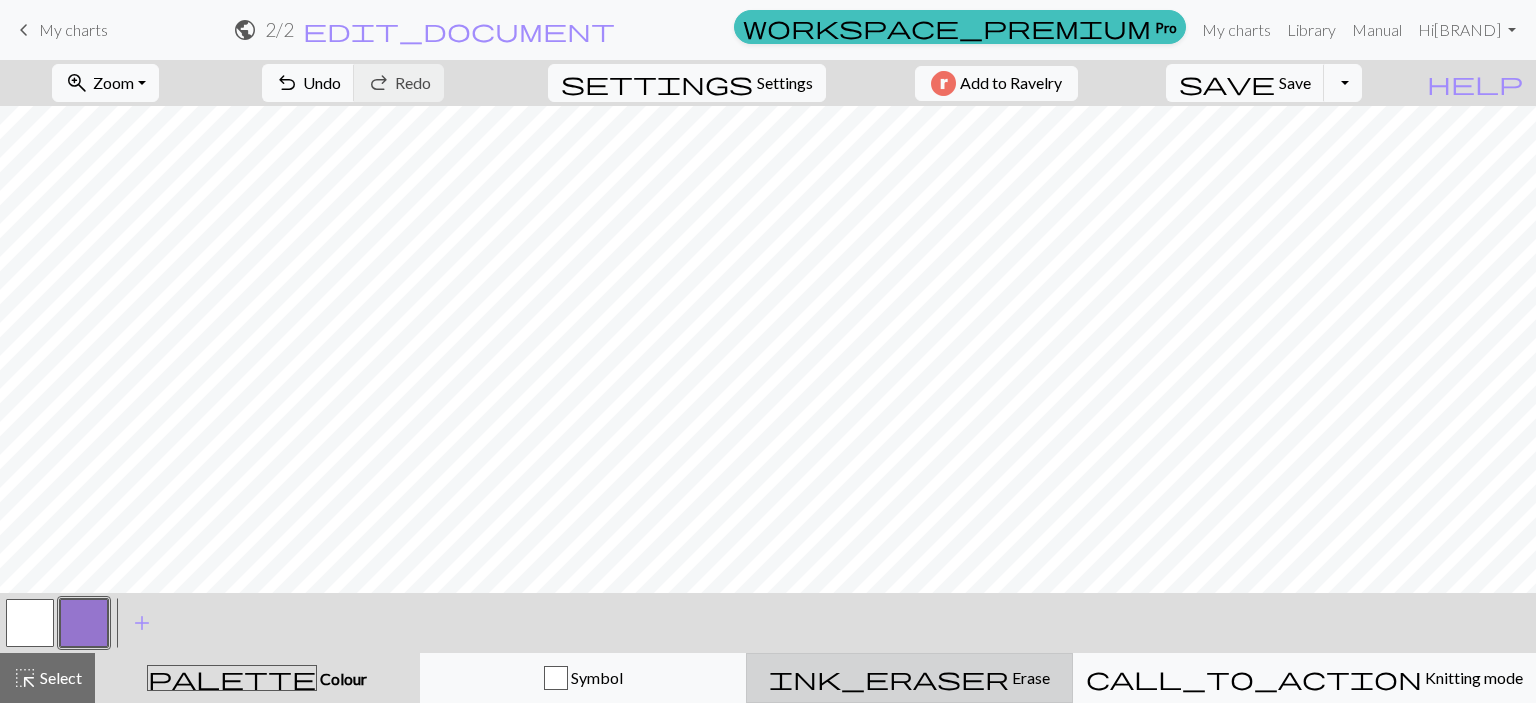 click on "ink_eraser   Erase   Erase" at bounding box center [909, 678] 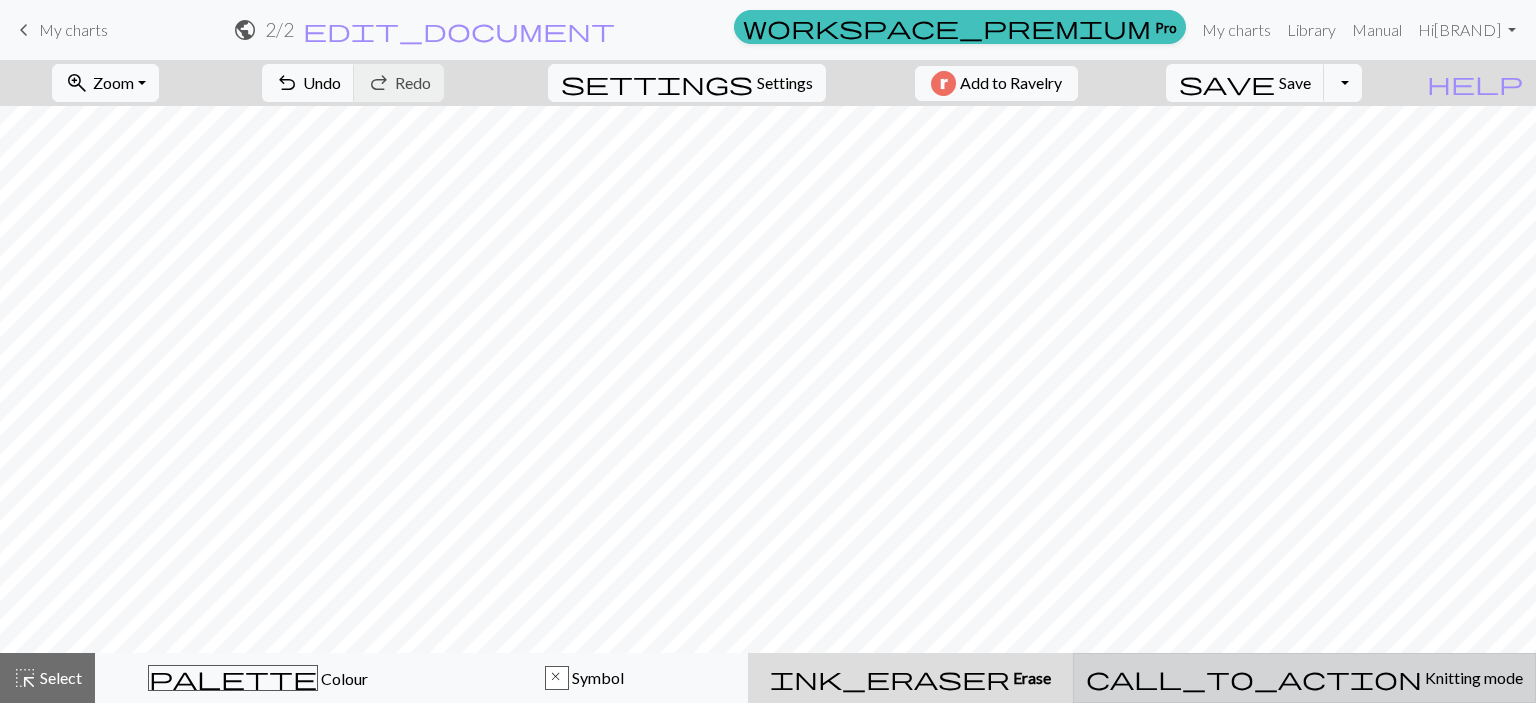 click on "Knitting mode" at bounding box center [1472, 677] 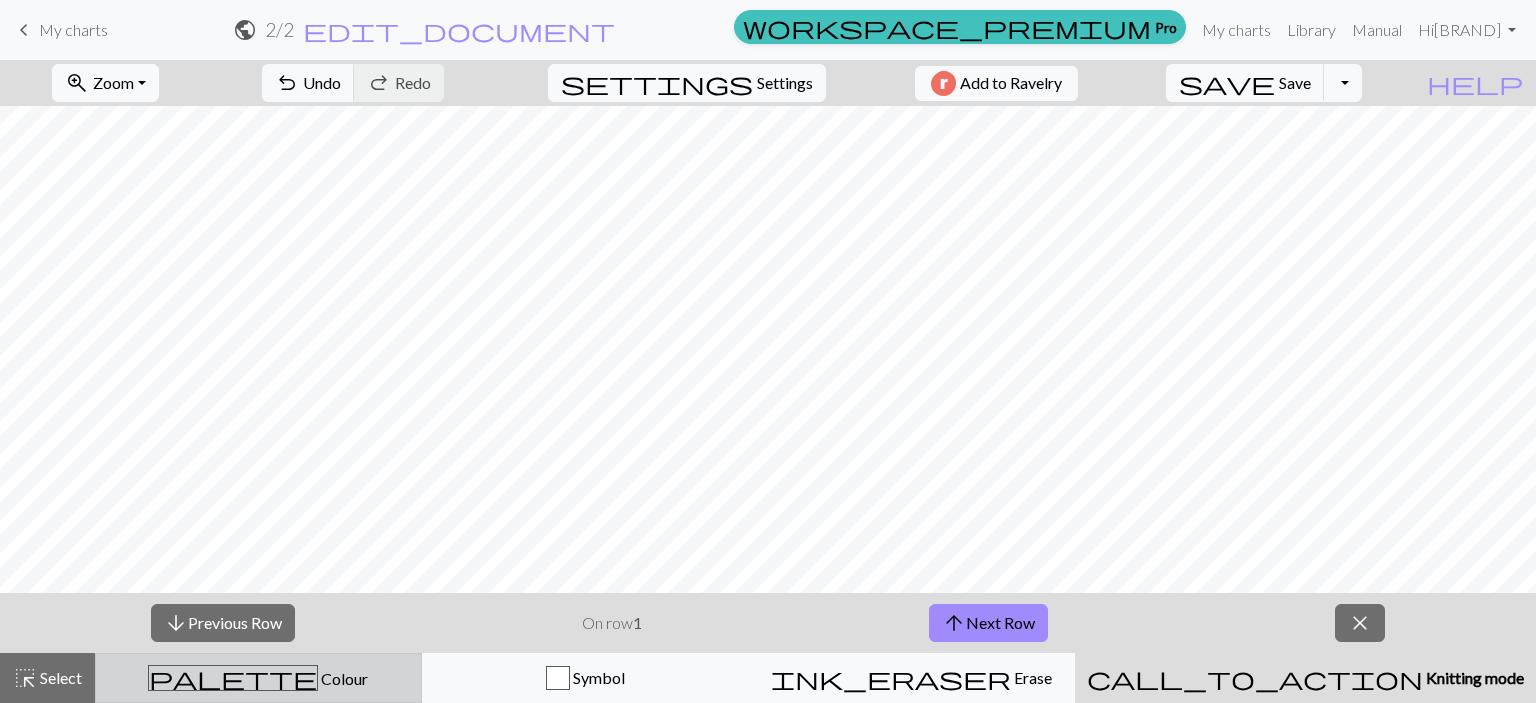 click on "palette   Colour   Colour" at bounding box center [258, 678] 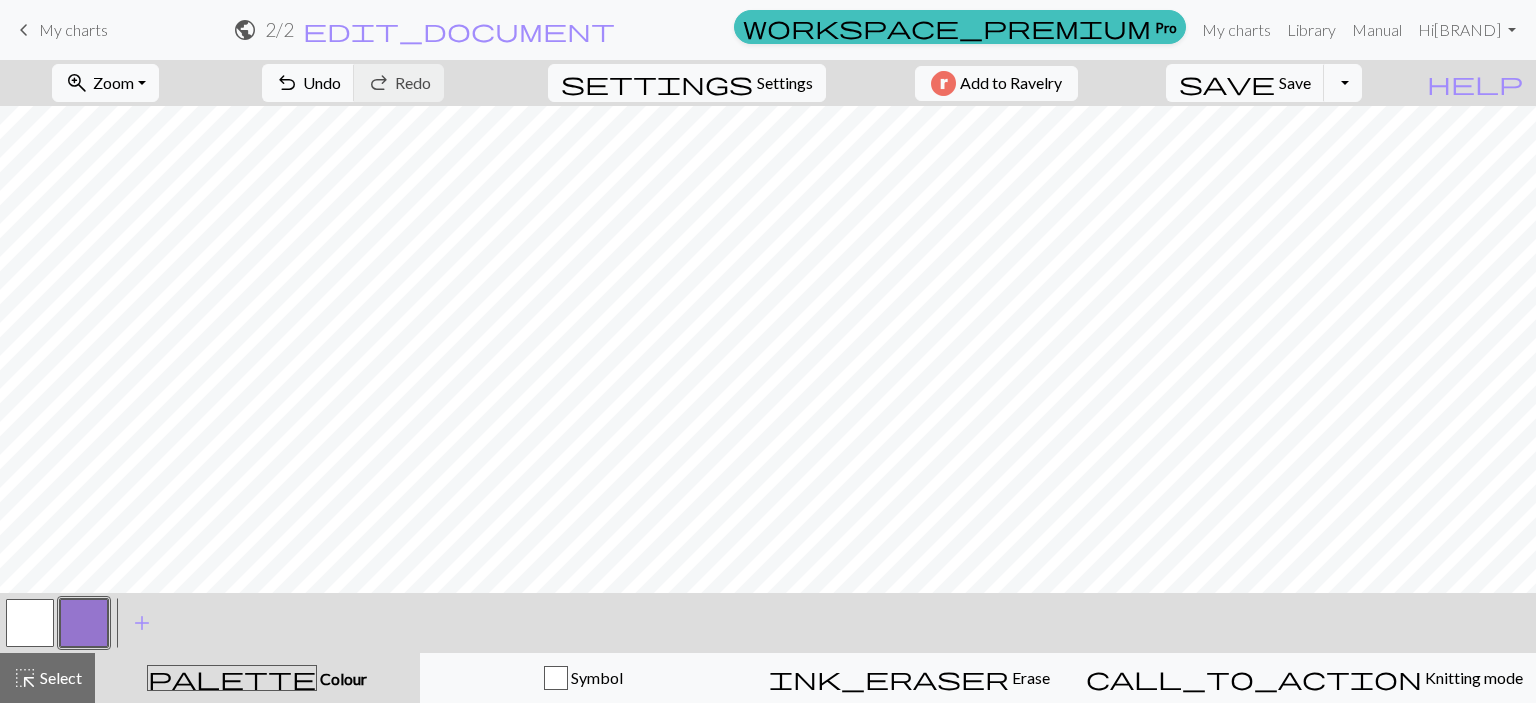 click at bounding box center [84, 623] 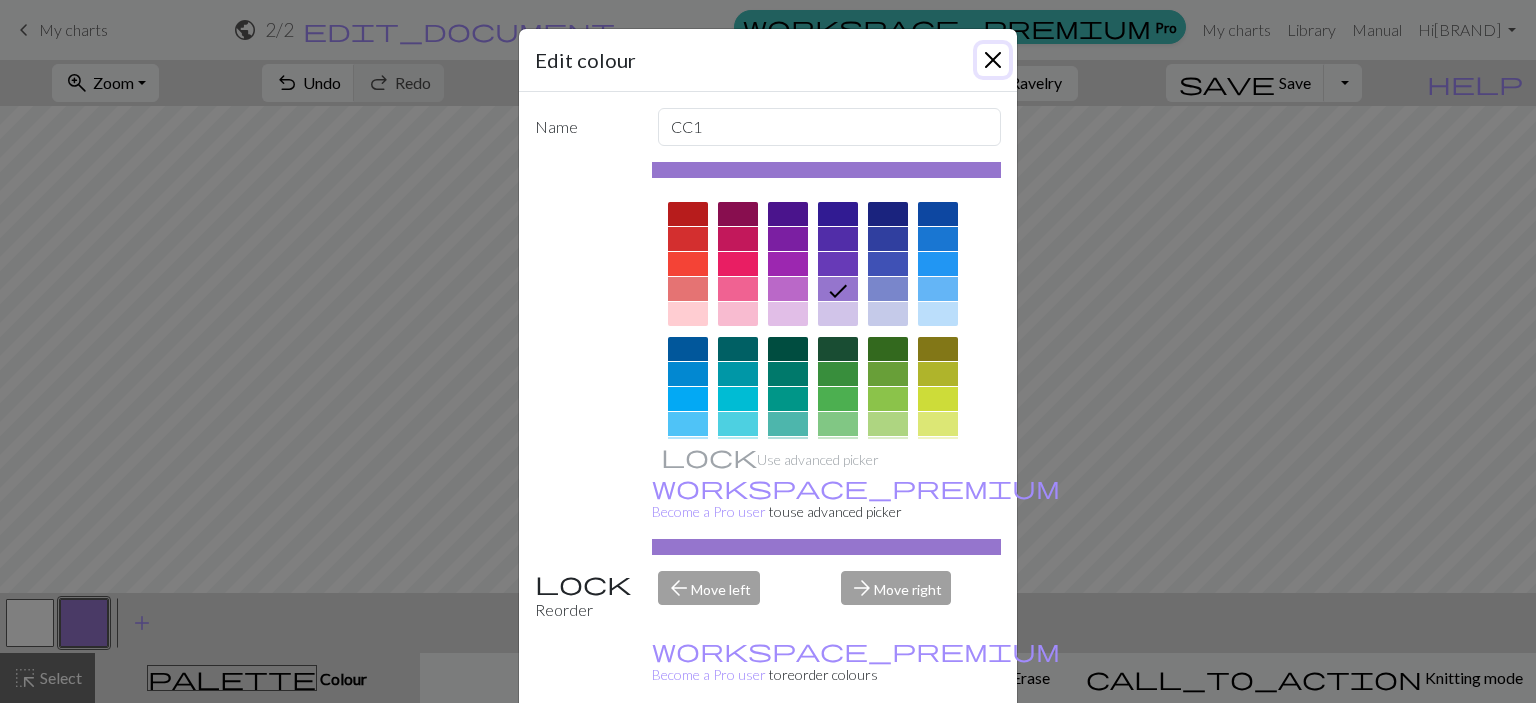 click at bounding box center (993, 60) 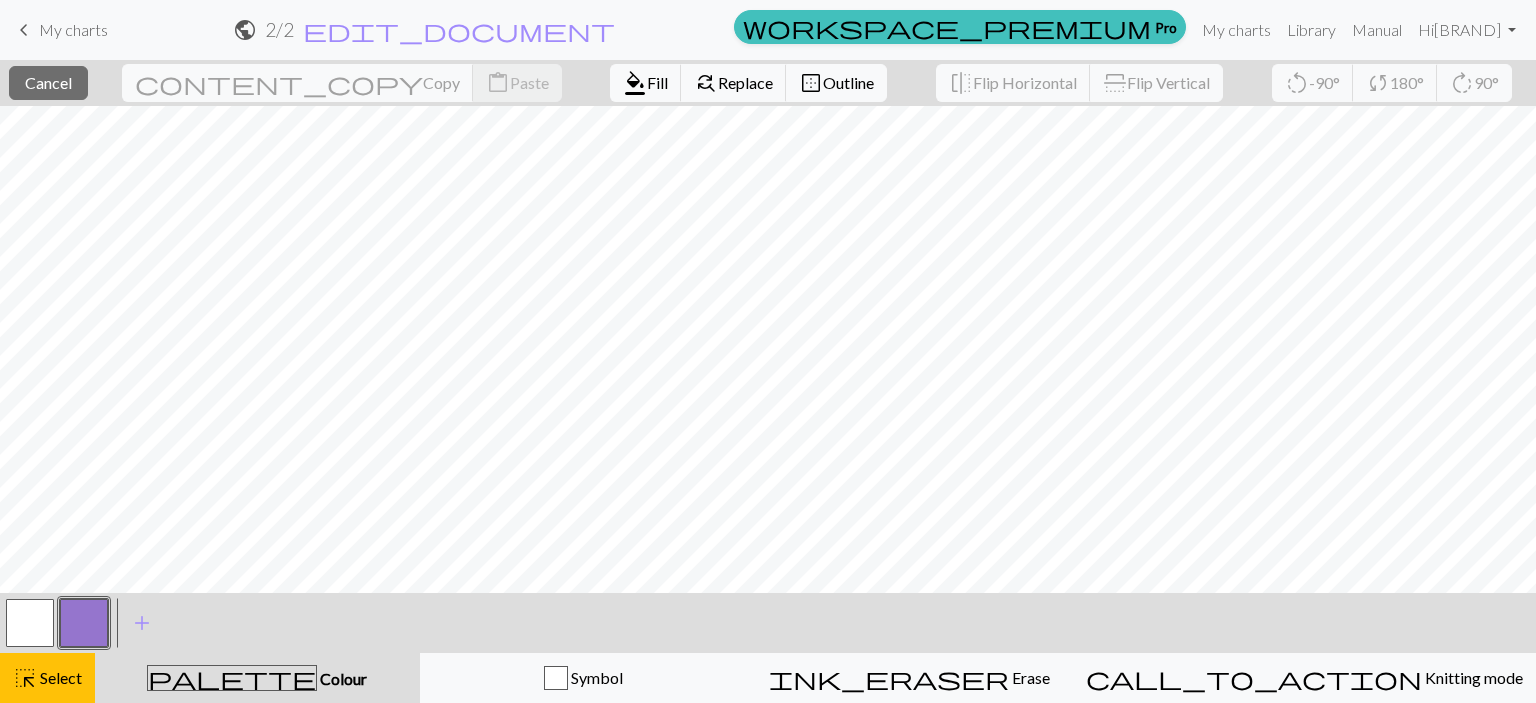 click at bounding box center (30, 623) 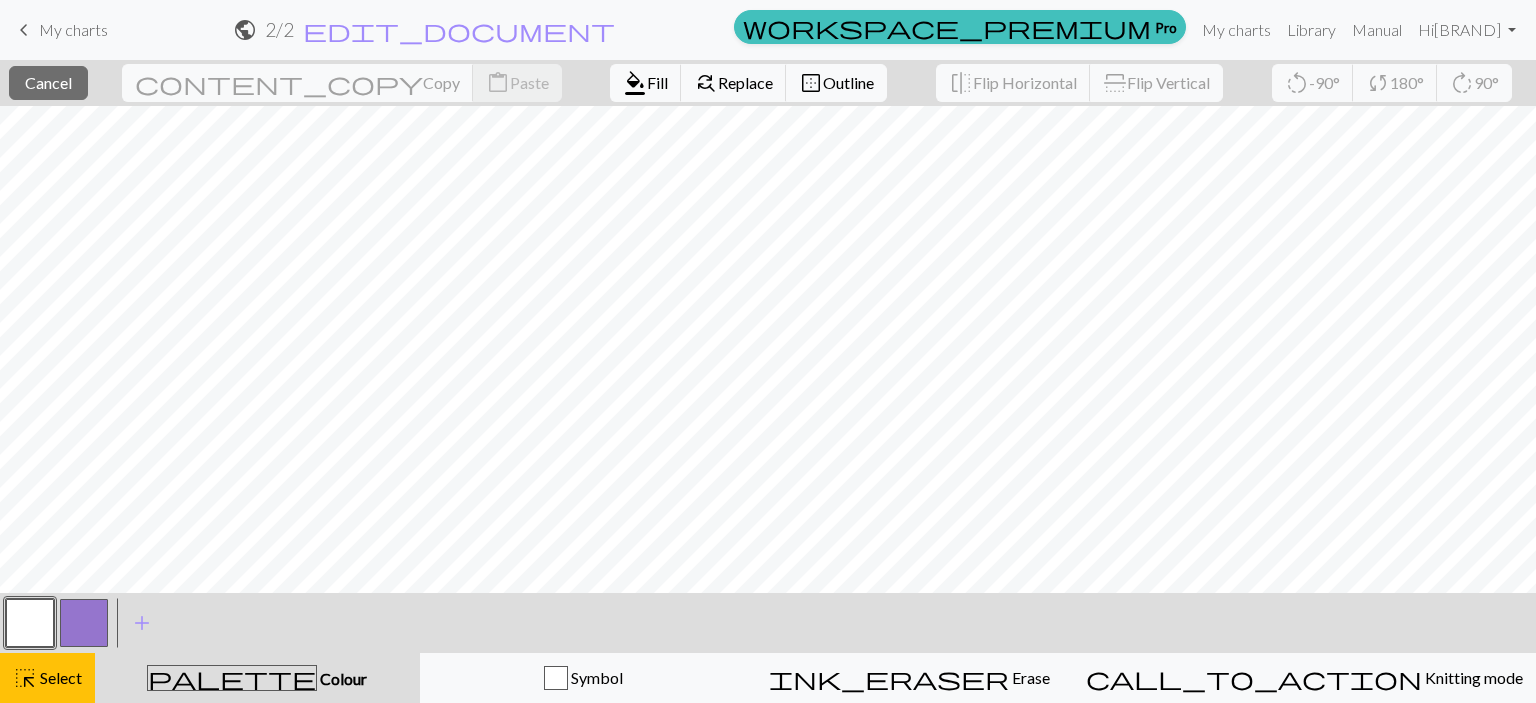 click at bounding box center (84, 623) 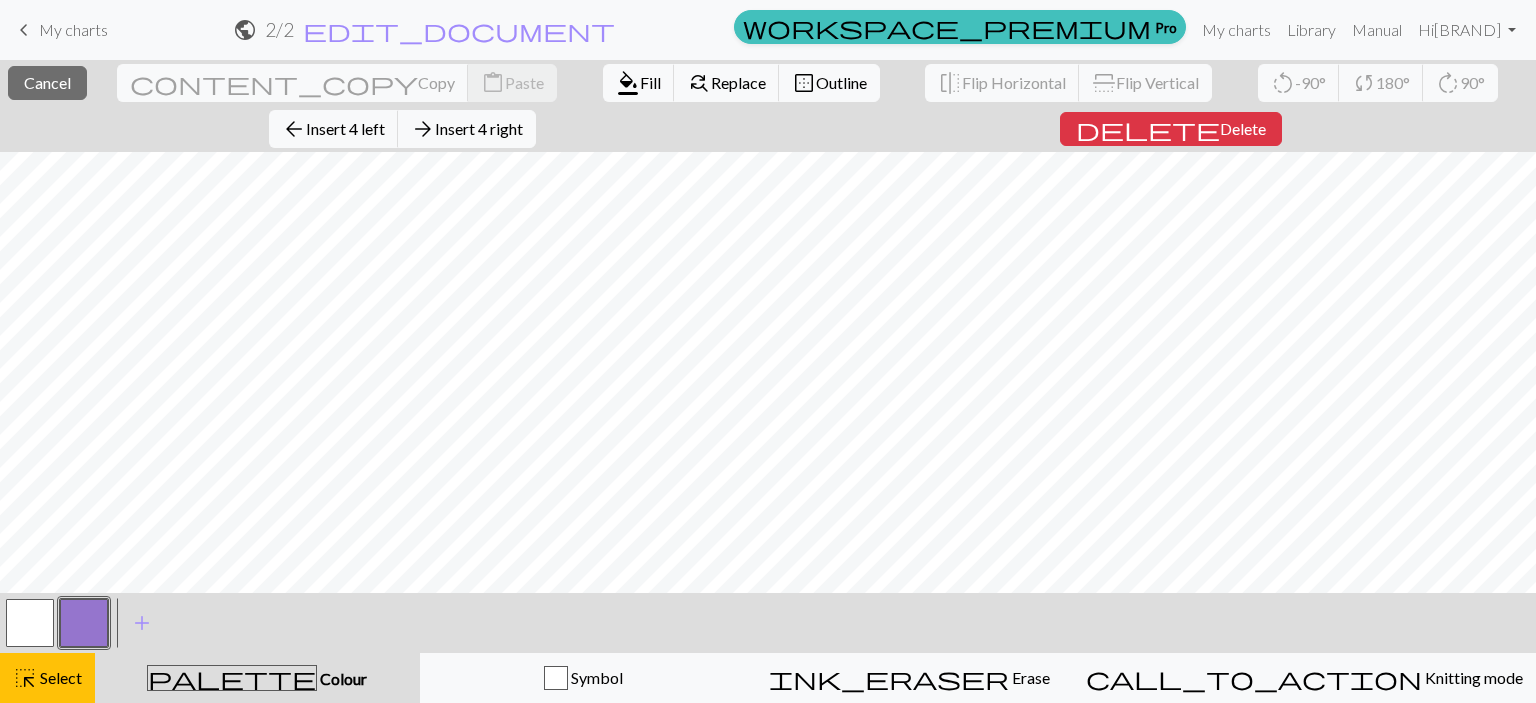 click at bounding box center (84, 623) 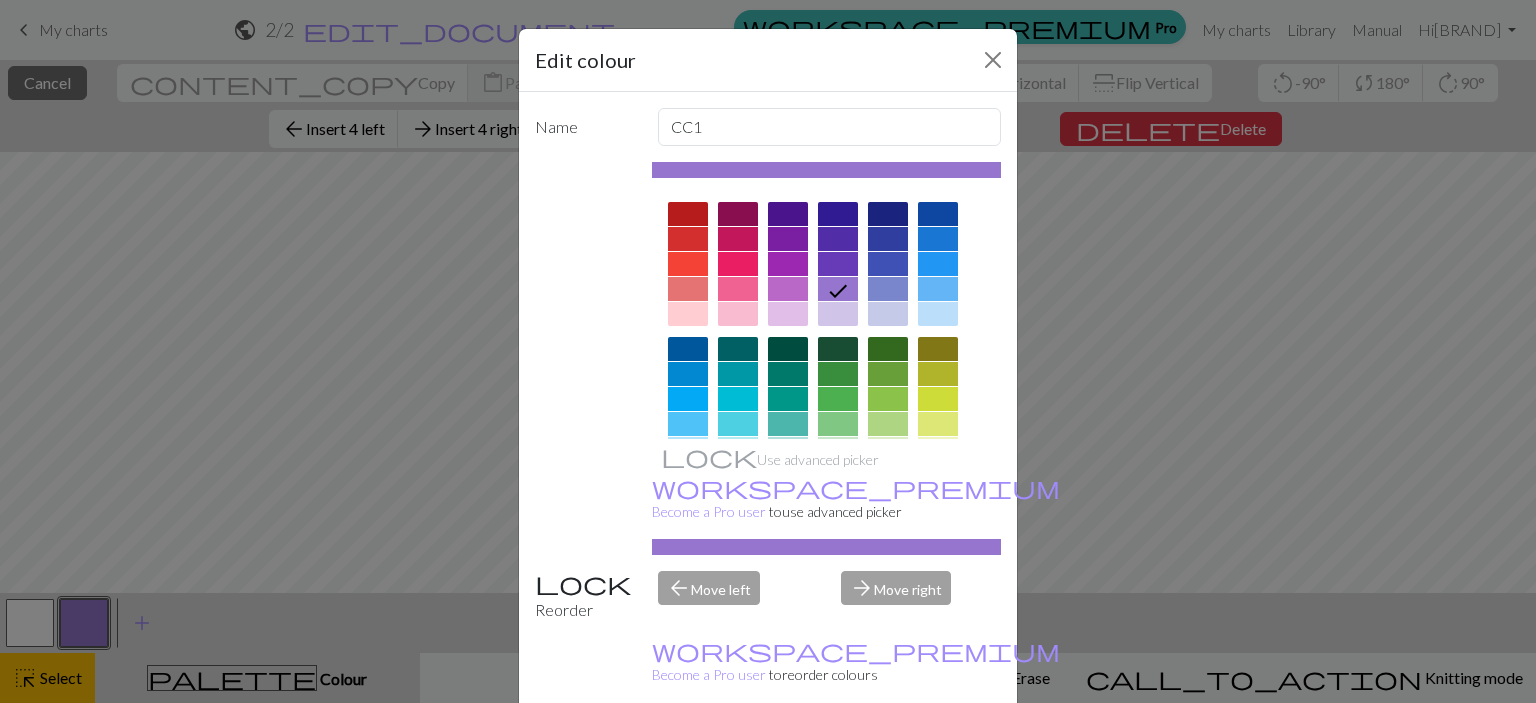 click at bounding box center [888, 264] 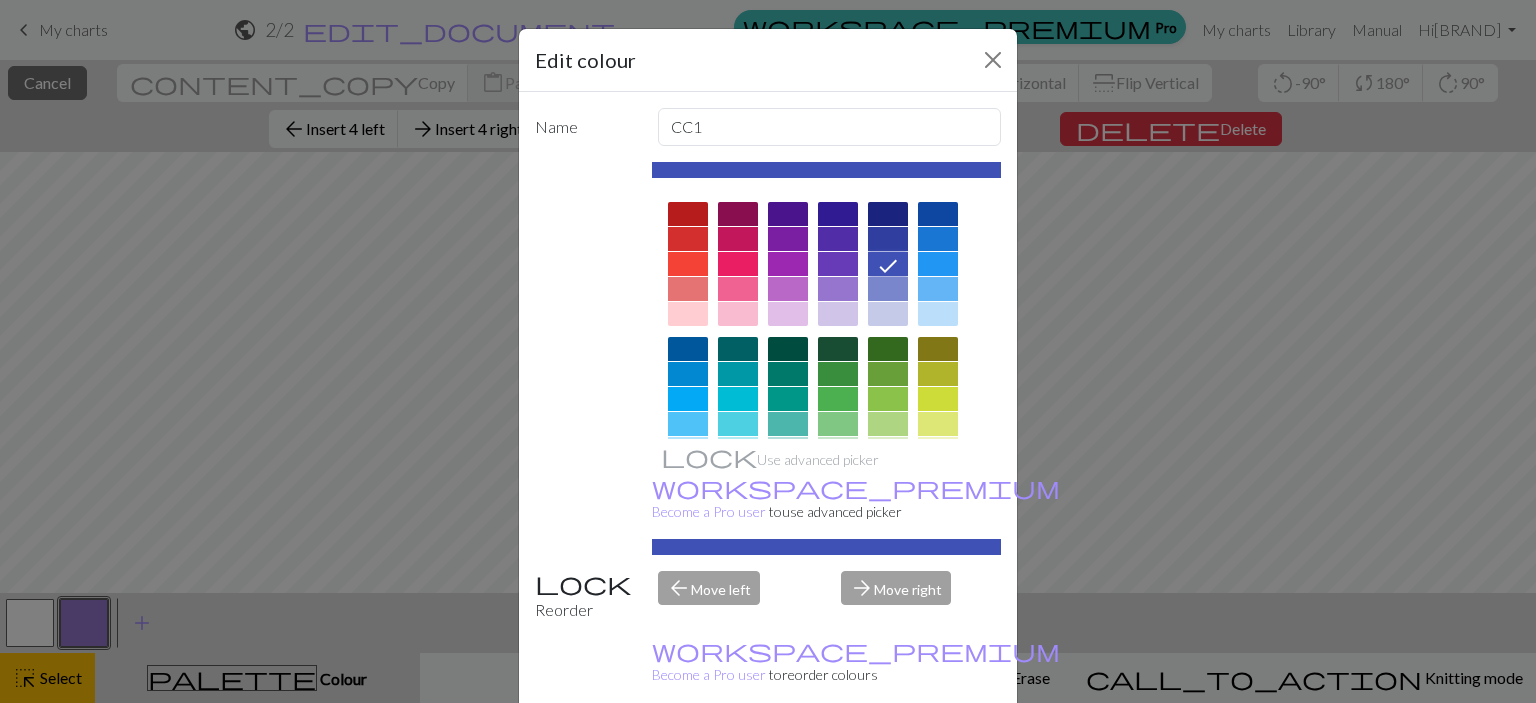 click on "Done" at bounding box center [888, 754] 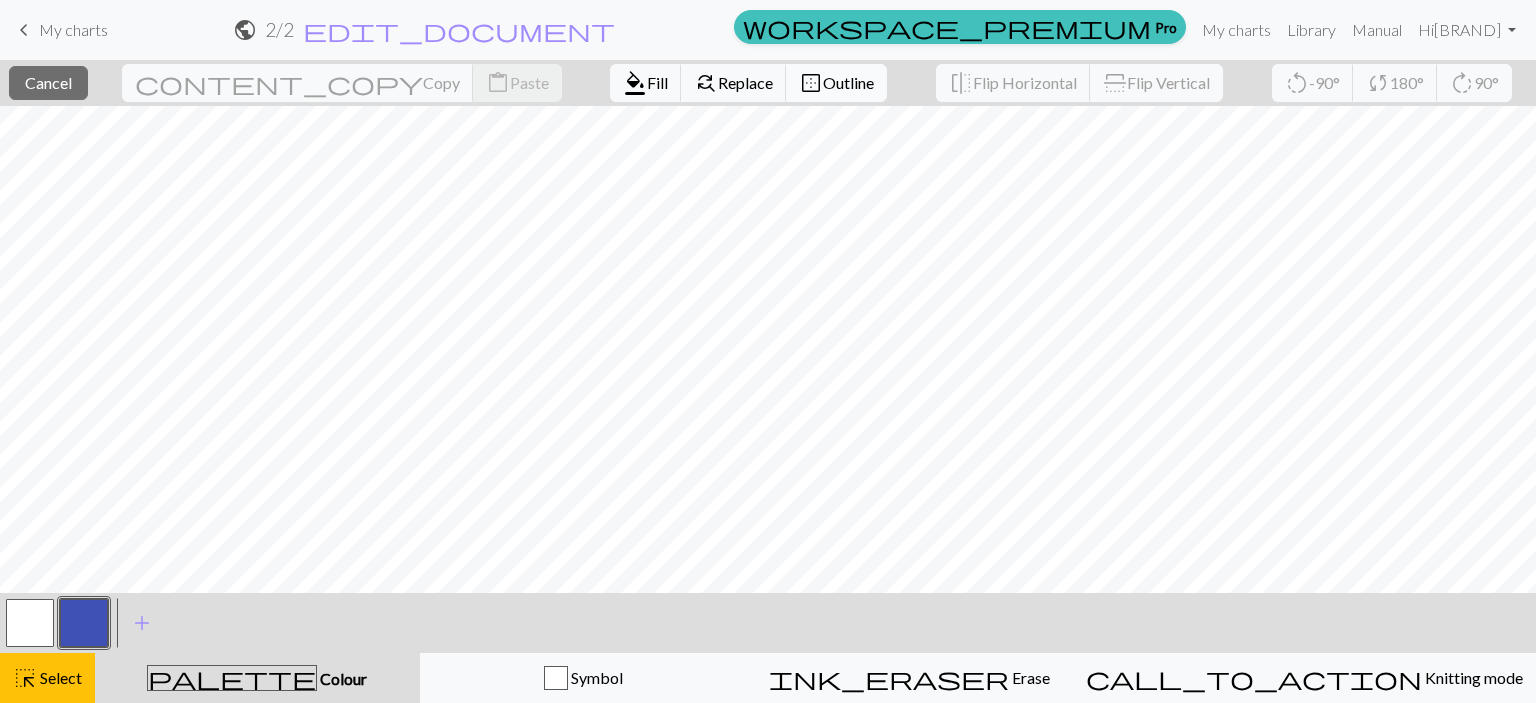click on "Outline" at bounding box center (848, 82) 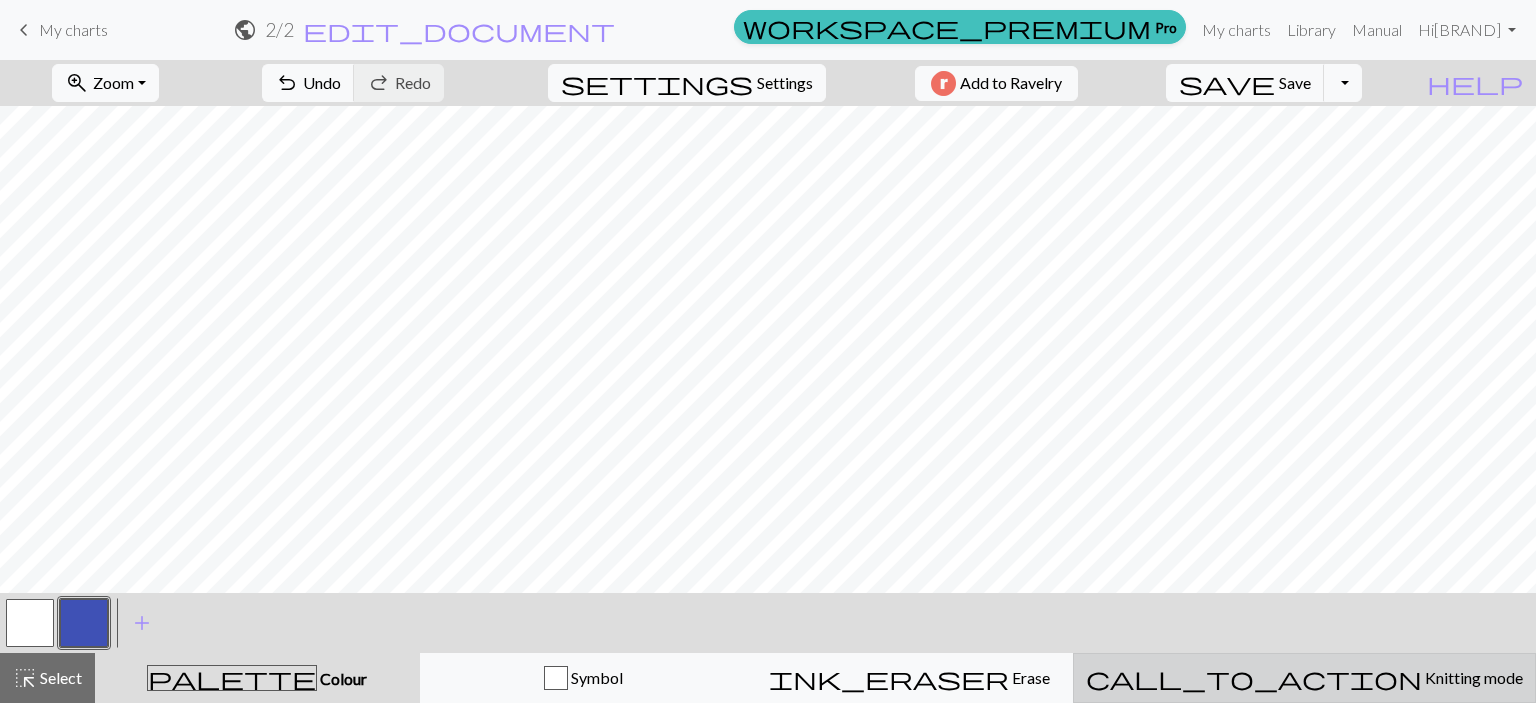 click on "call_to_action   Knitting mode   Knitting mode" at bounding box center (1304, 678) 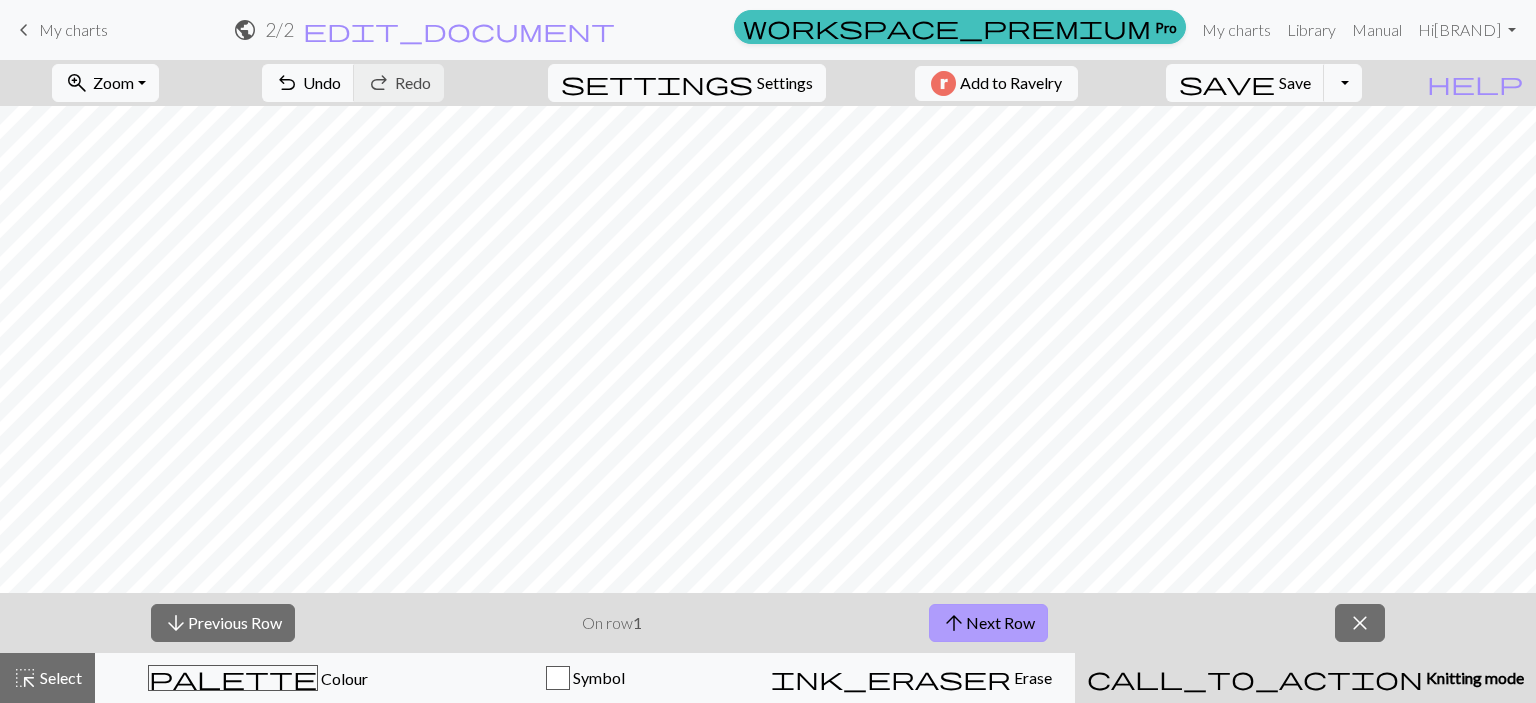 click on "arrow_upward  Next Row" at bounding box center (988, 623) 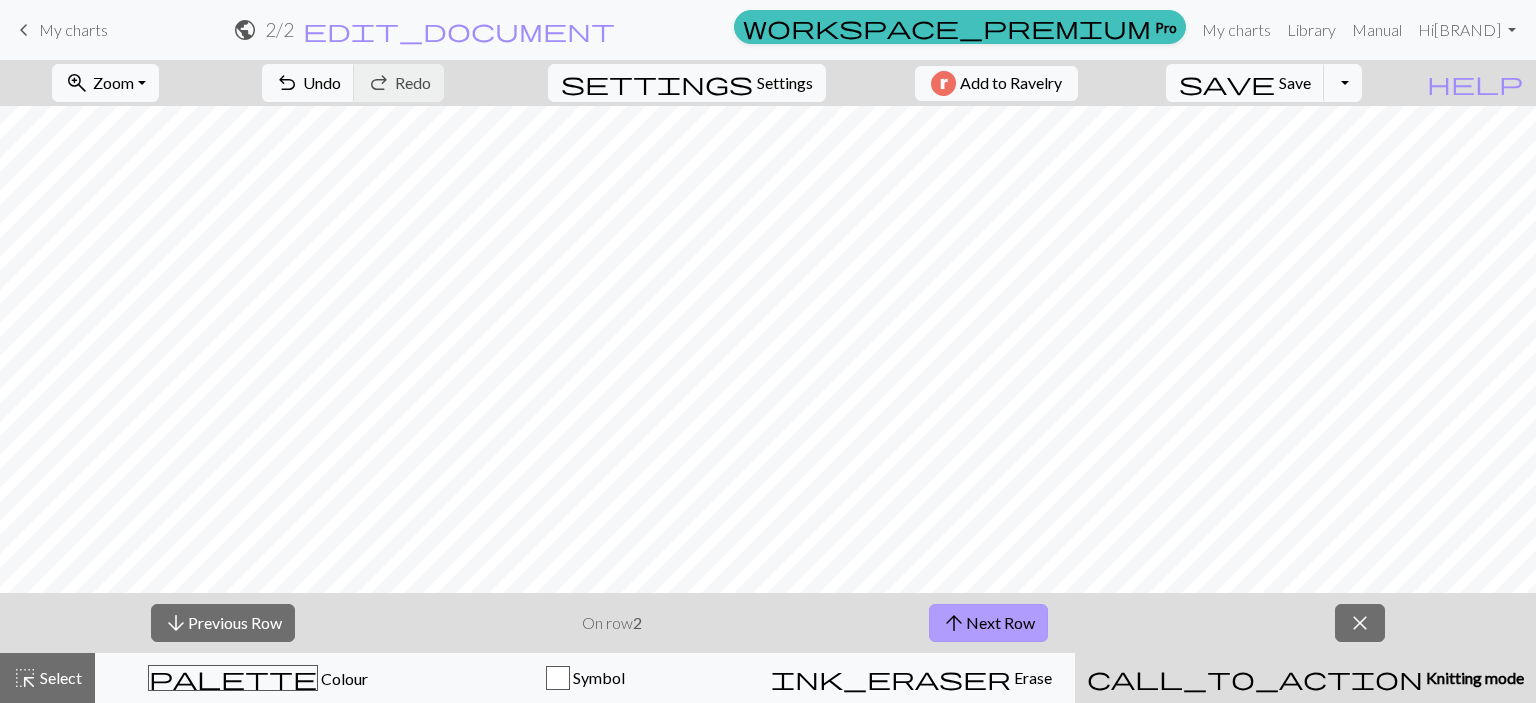 click on "arrow_upward  Next Row" at bounding box center [988, 623] 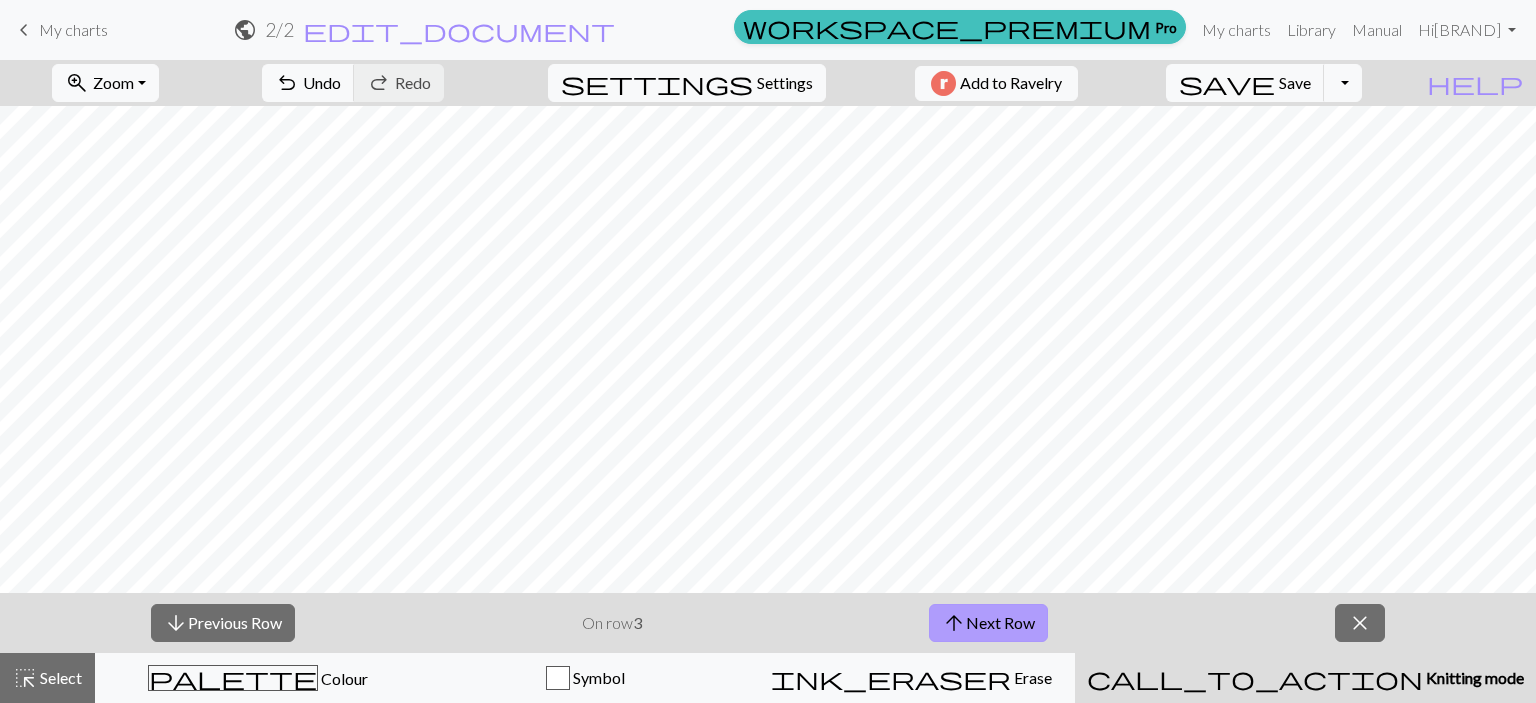 click on "arrow_upward  Next Row" at bounding box center [988, 623] 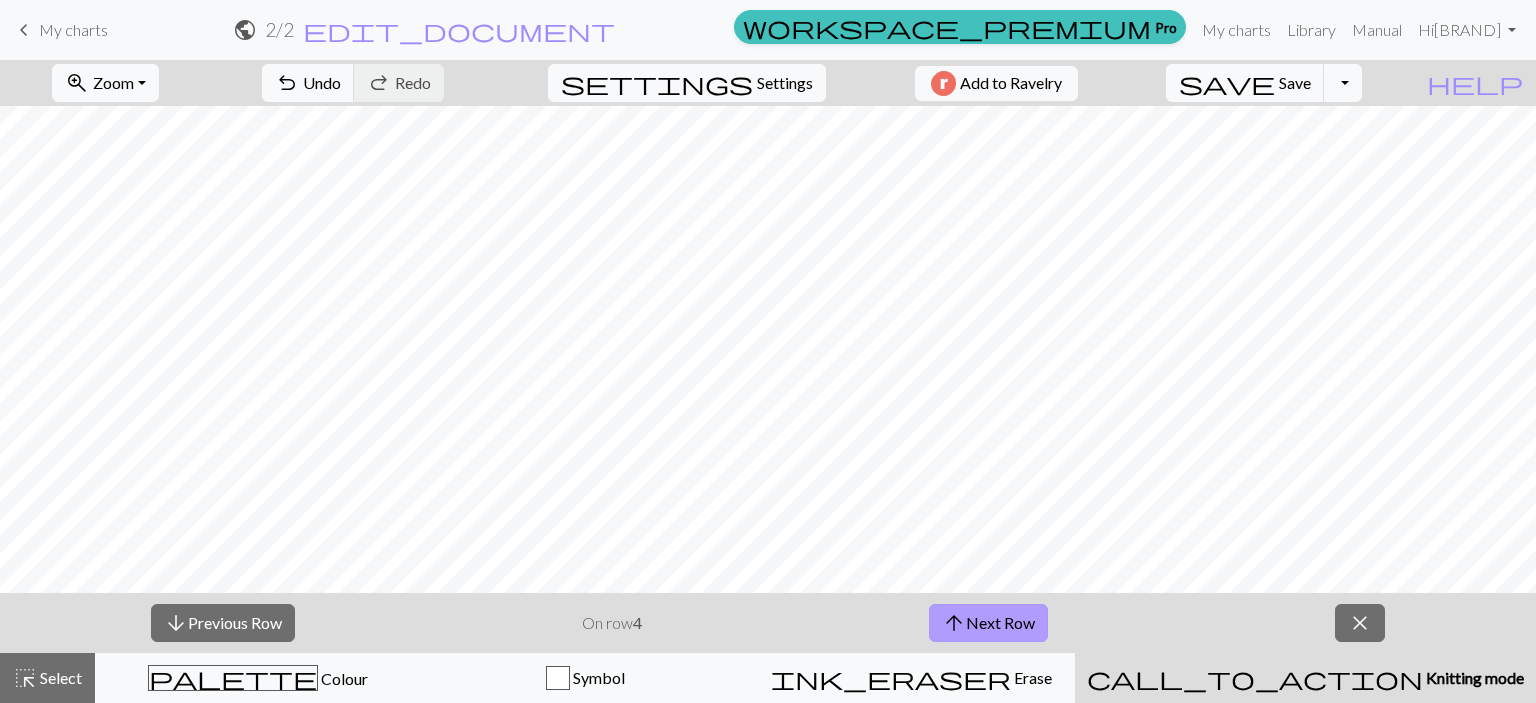 click on "arrow_upward  Next Row" at bounding box center [988, 623] 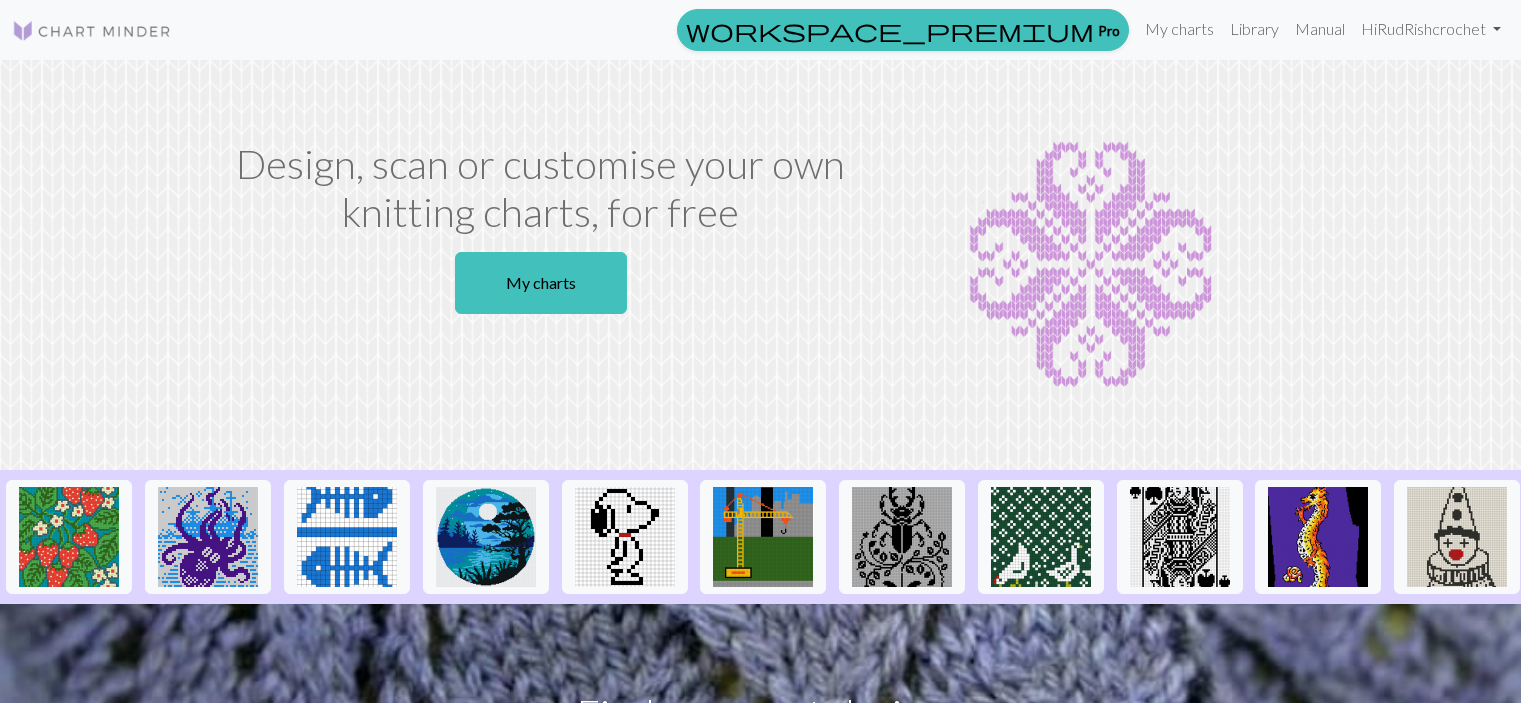 scroll, scrollTop: 0, scrollLeft: 0, axis: both 